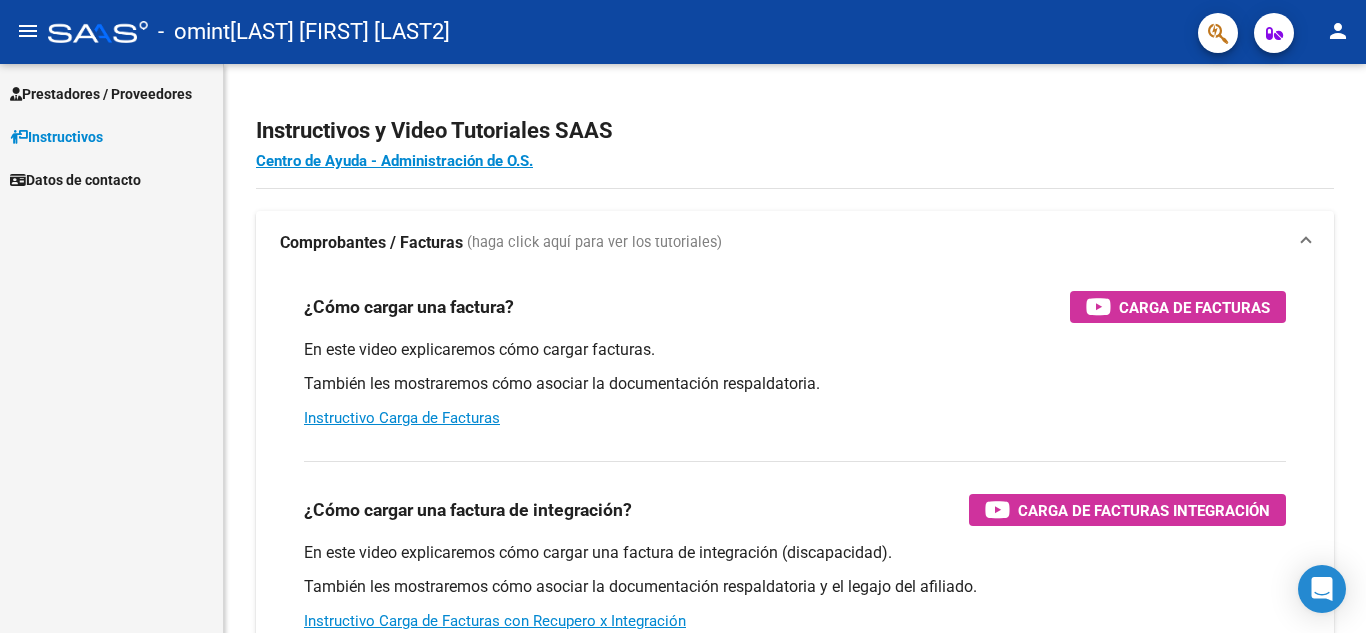 scroll, scrollTop: 0, scrollLeft: 0, axis: both 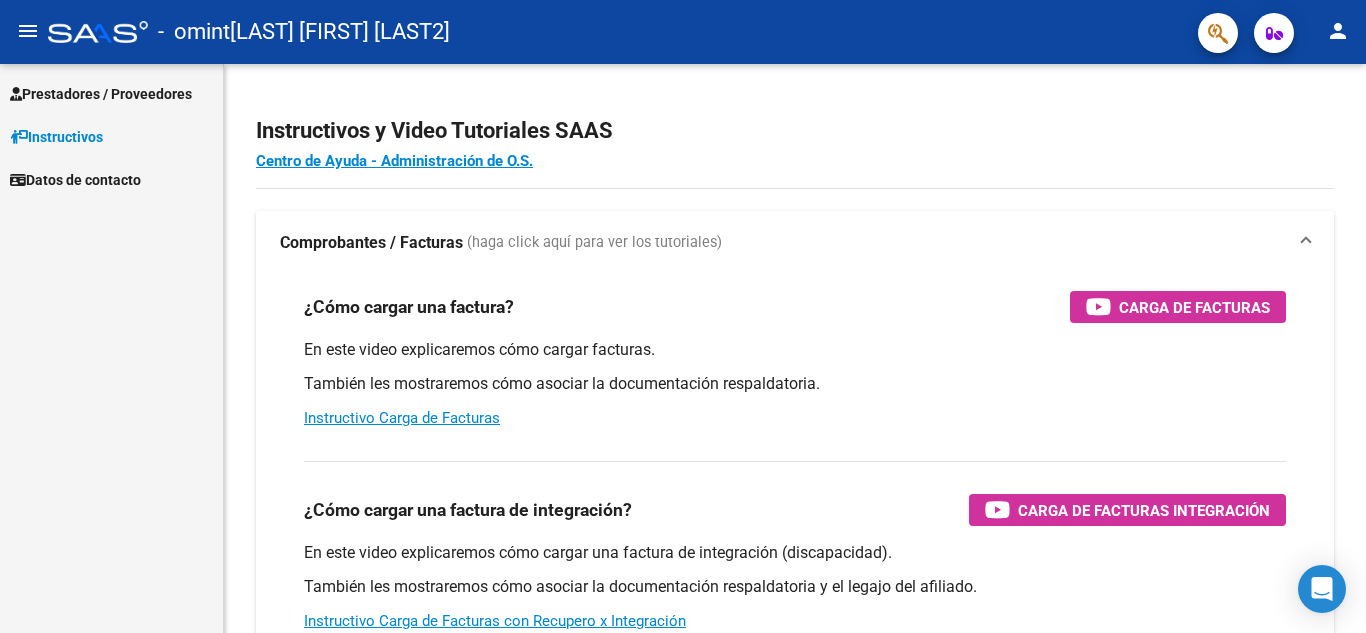 click on "Prestadores / Proveedores" at bounding box center [101, 94] 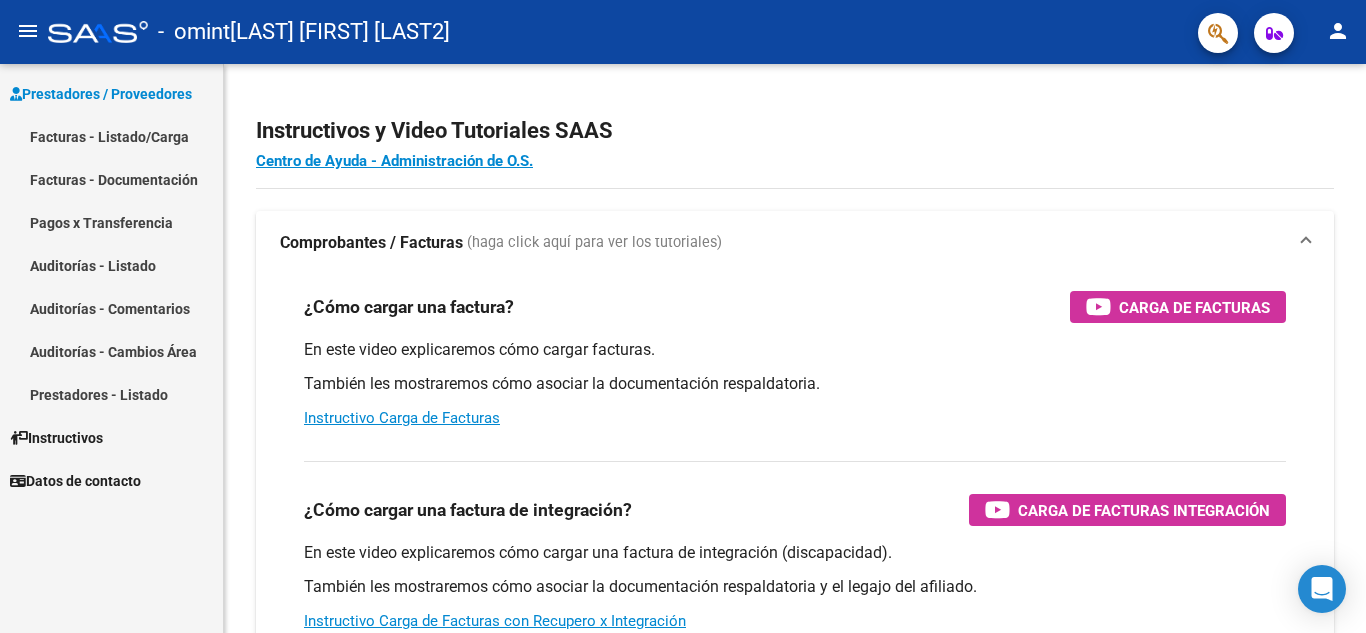 click on "Facturas - Documentación" at bounding box center (111, 179) 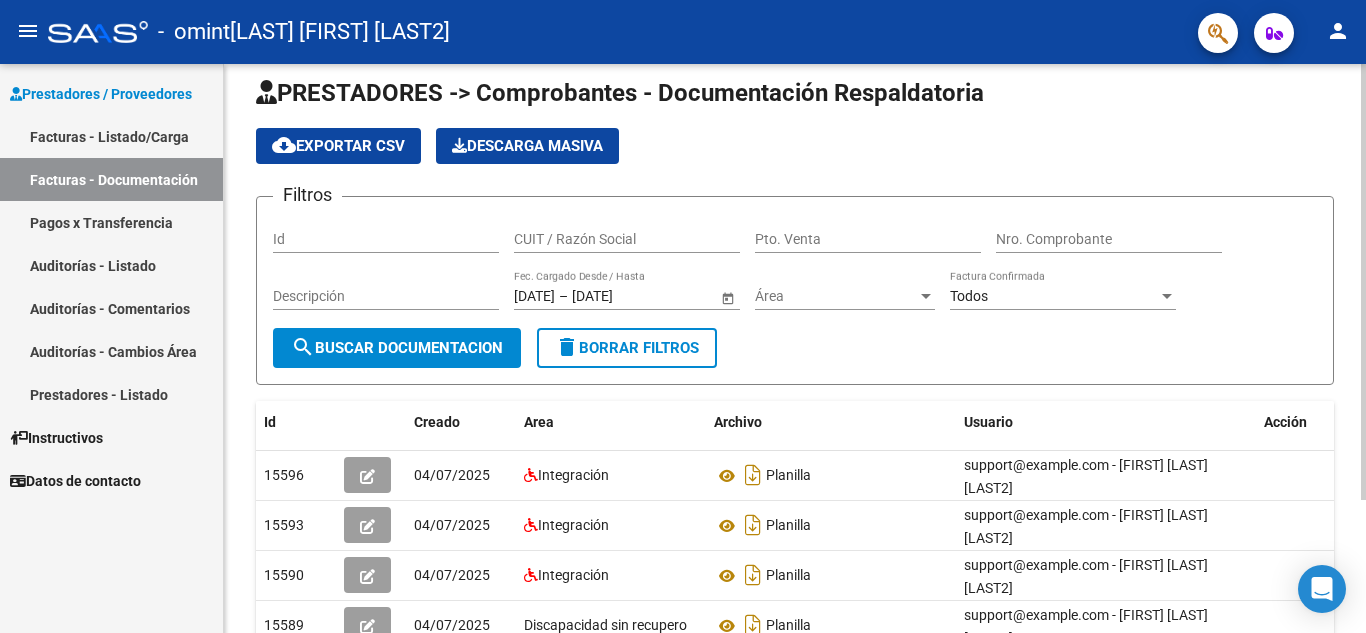 scroll, scrollTop: 0, scrollLeft: 0, axis: both 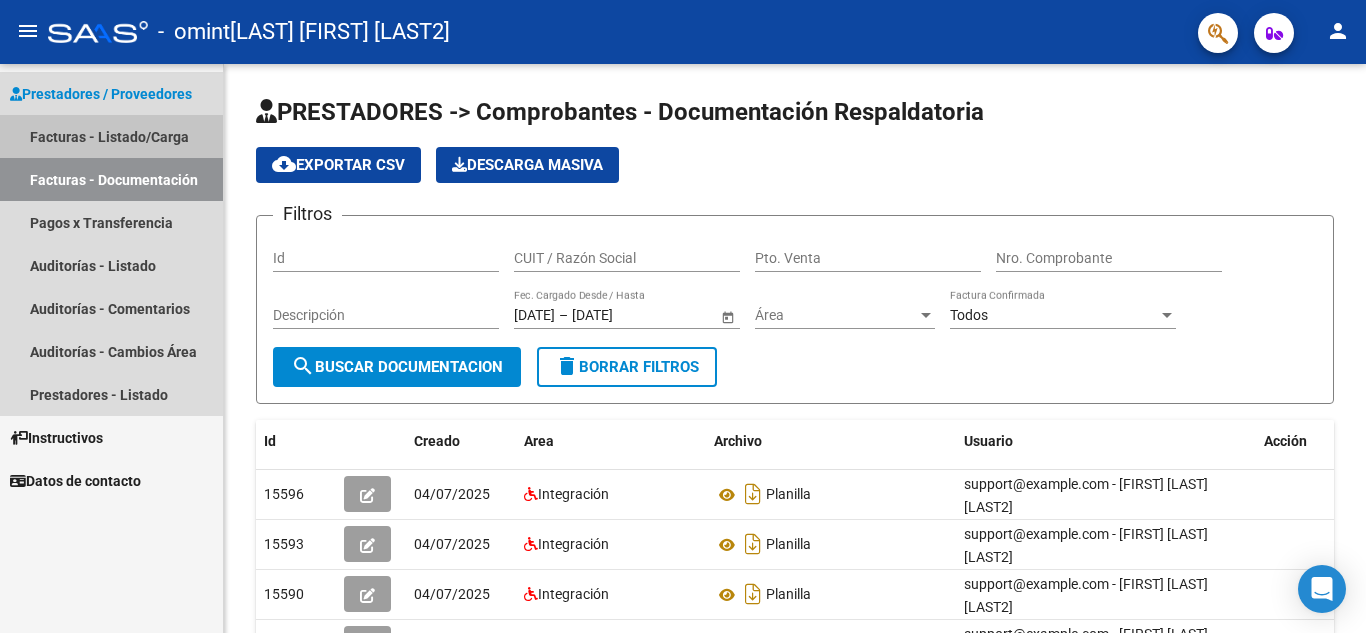 click on "Facturas - Listado/Carga" at bounding box center [111, 136] 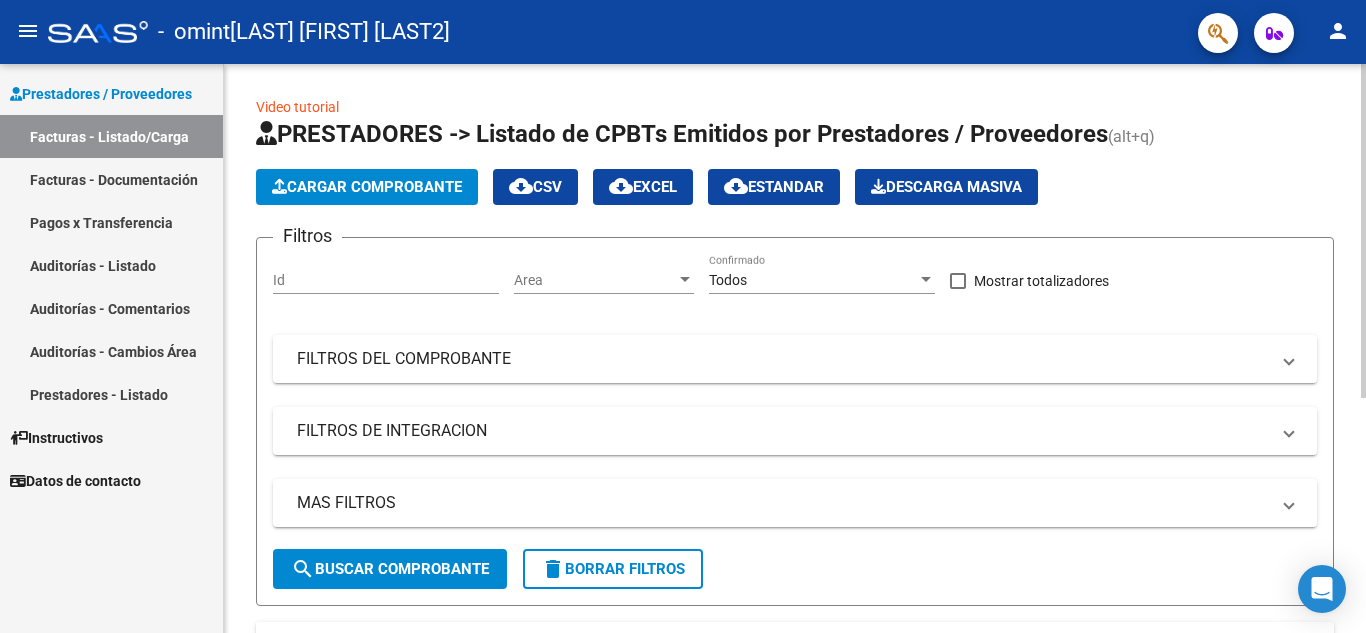 click on "Cargar Comprobante" 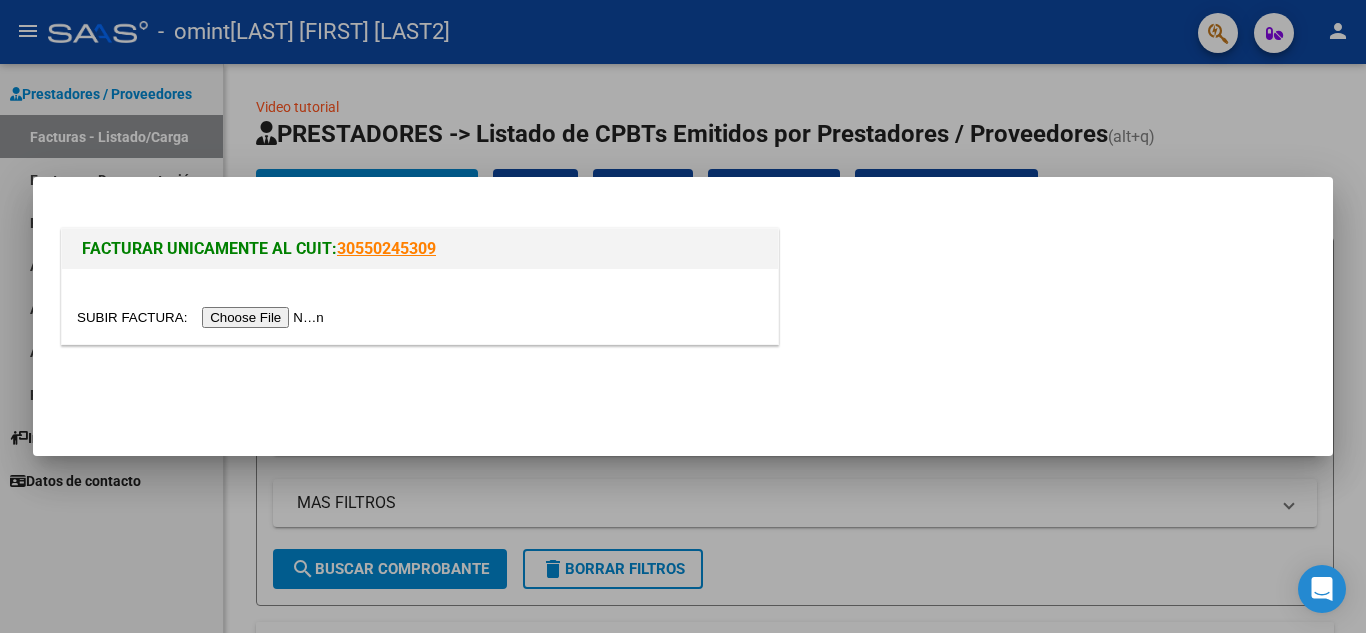 click at bounding box center [203, 317] 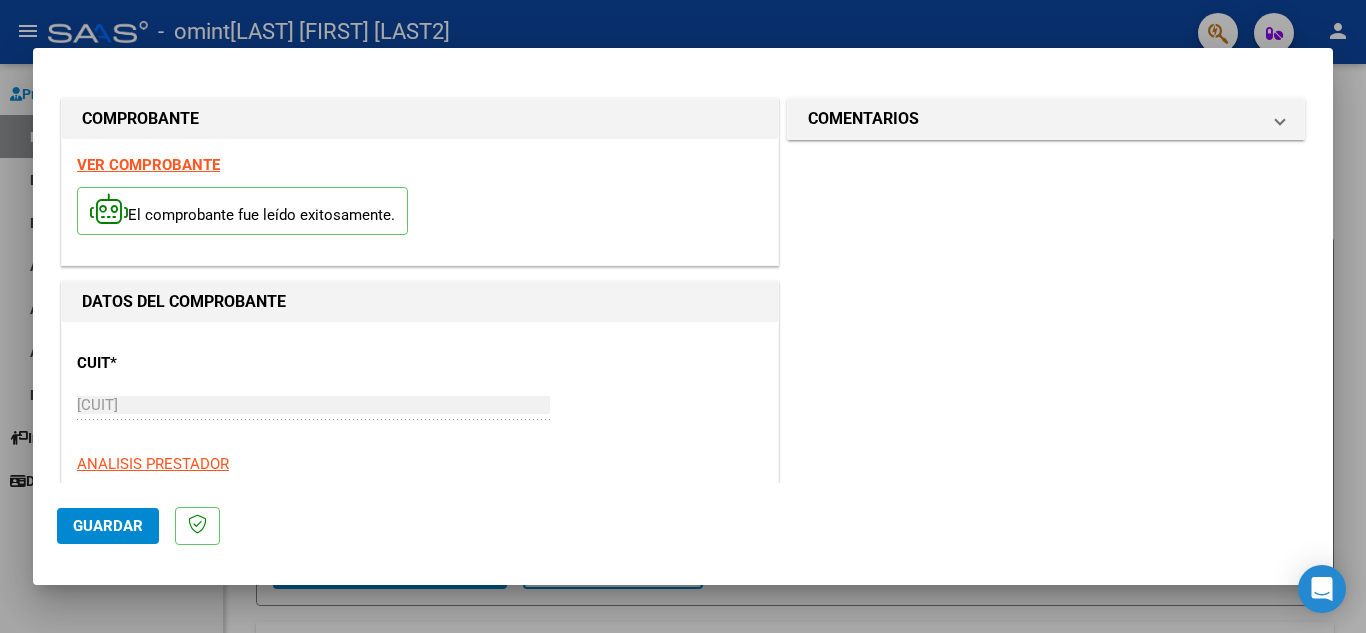 click on "Guardar" 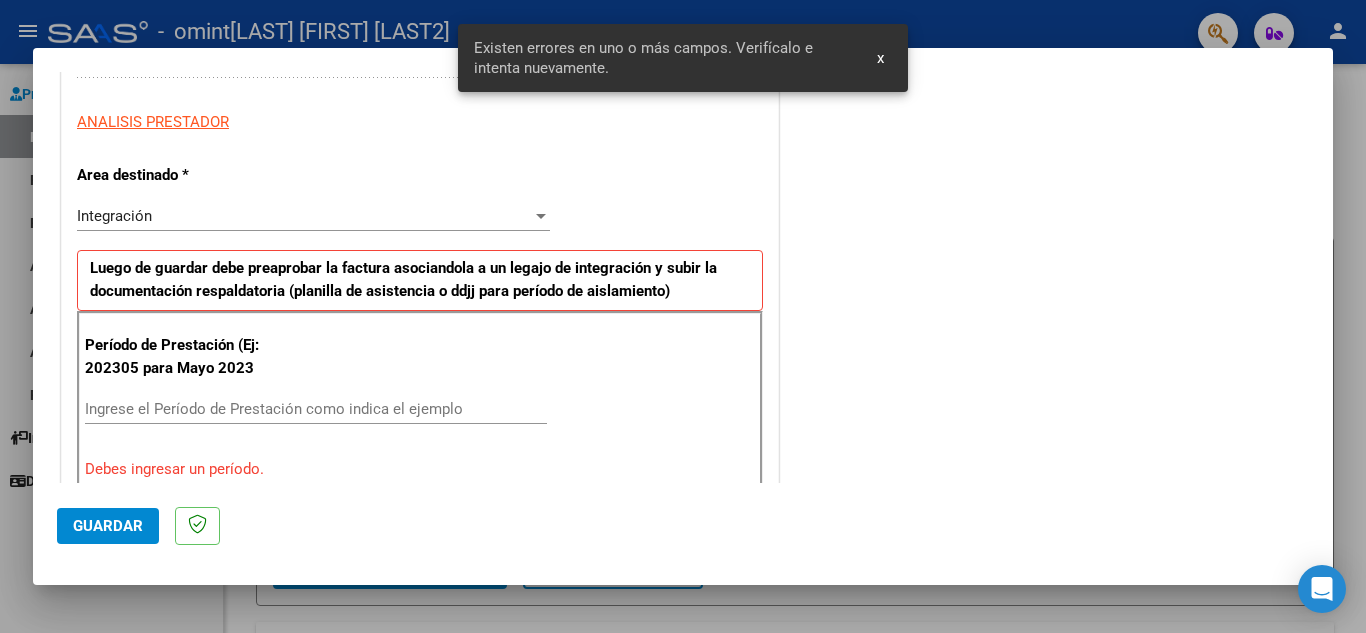 scroll, scrollTop: 453, scrollLeft: 0, axis: vertical 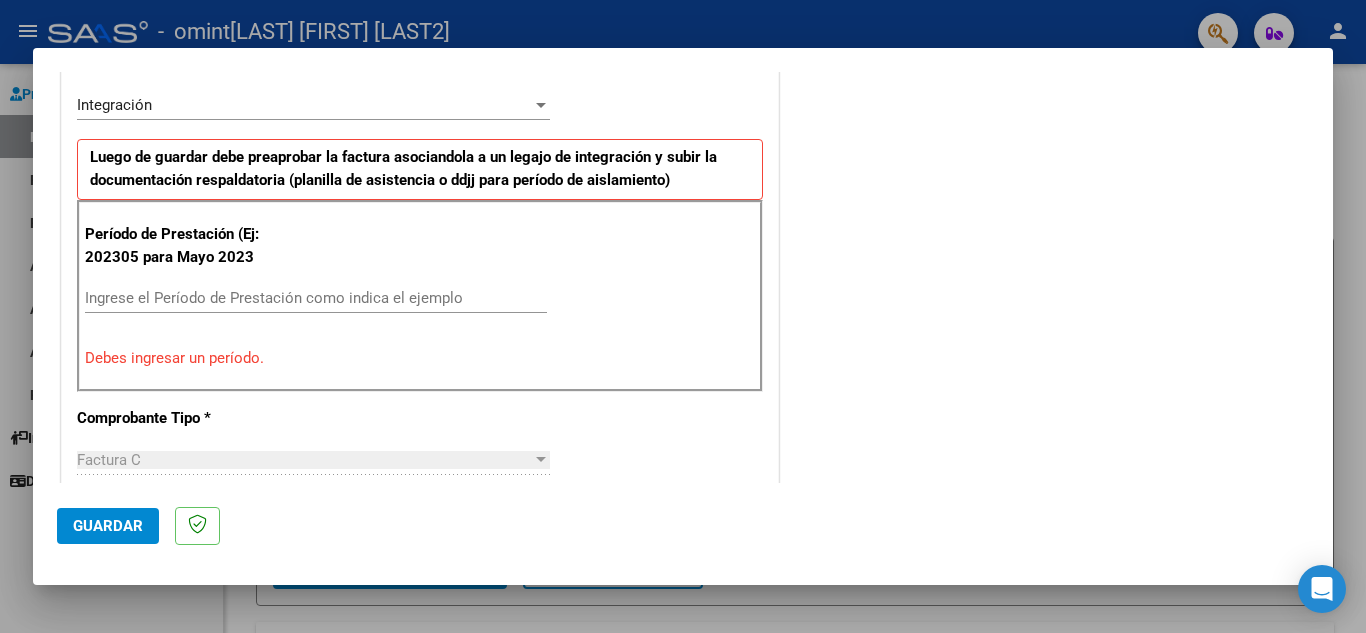 click on "Ingrese el Período de Prestación como indica el ejemplo" at bounding box center [316, 298] 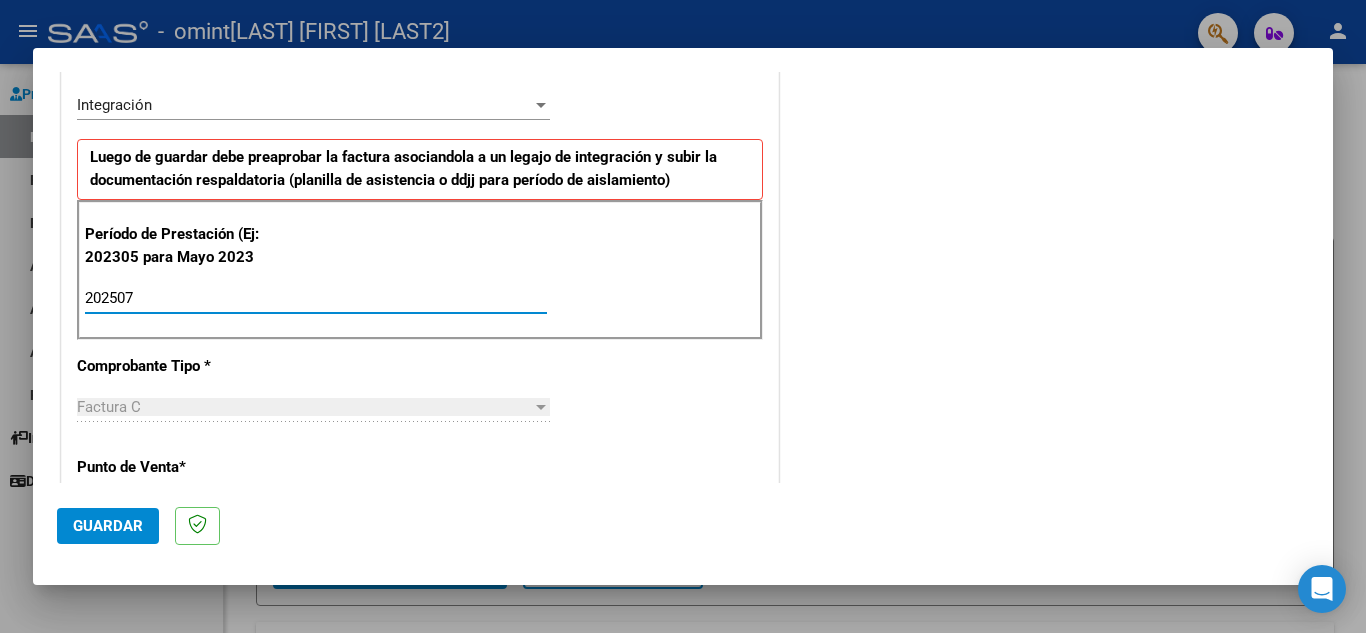 type on "202507" 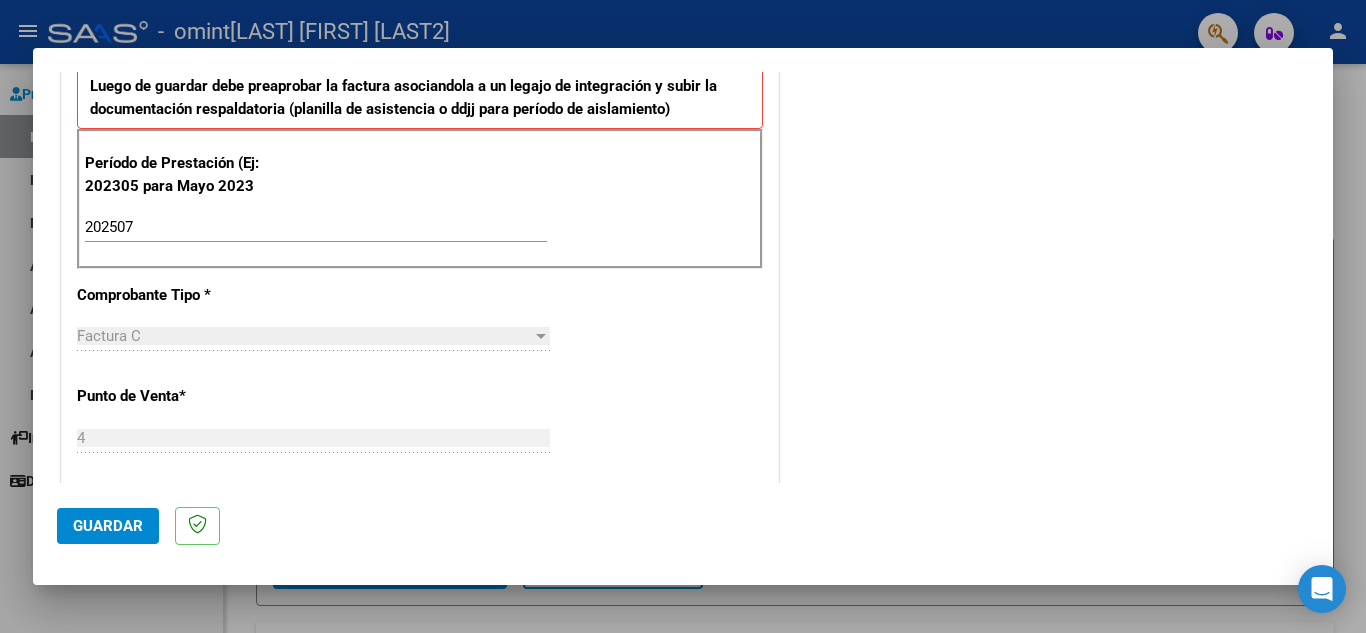 scroll, scrollTop: 553, scrollLeft: 0, axis: vertical 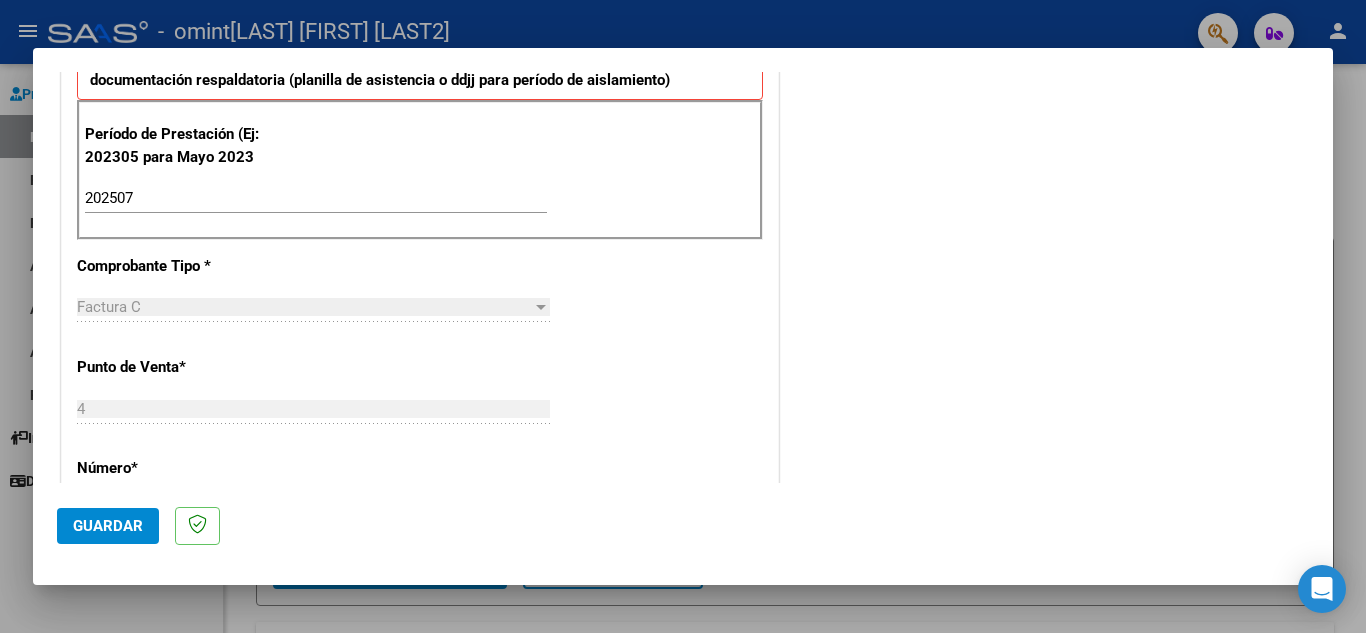 click on "Factura C" at bounding box center (304, 307) 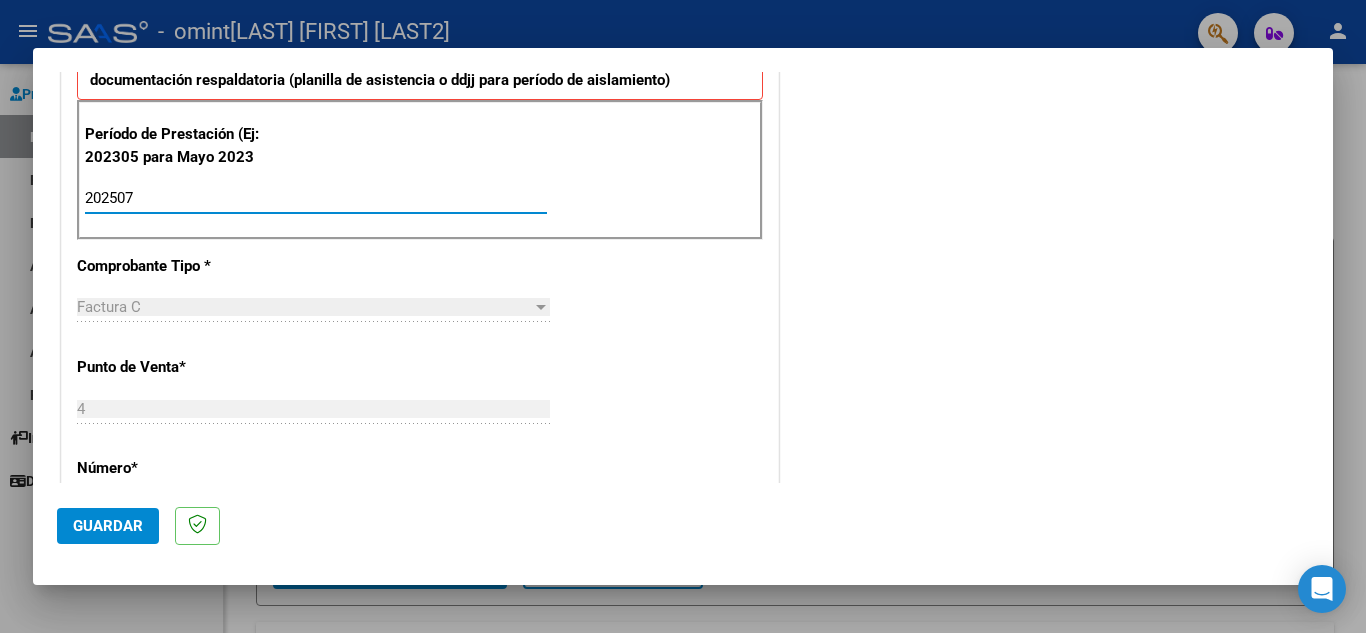 click on "202507" at bounding box center (316, 198) 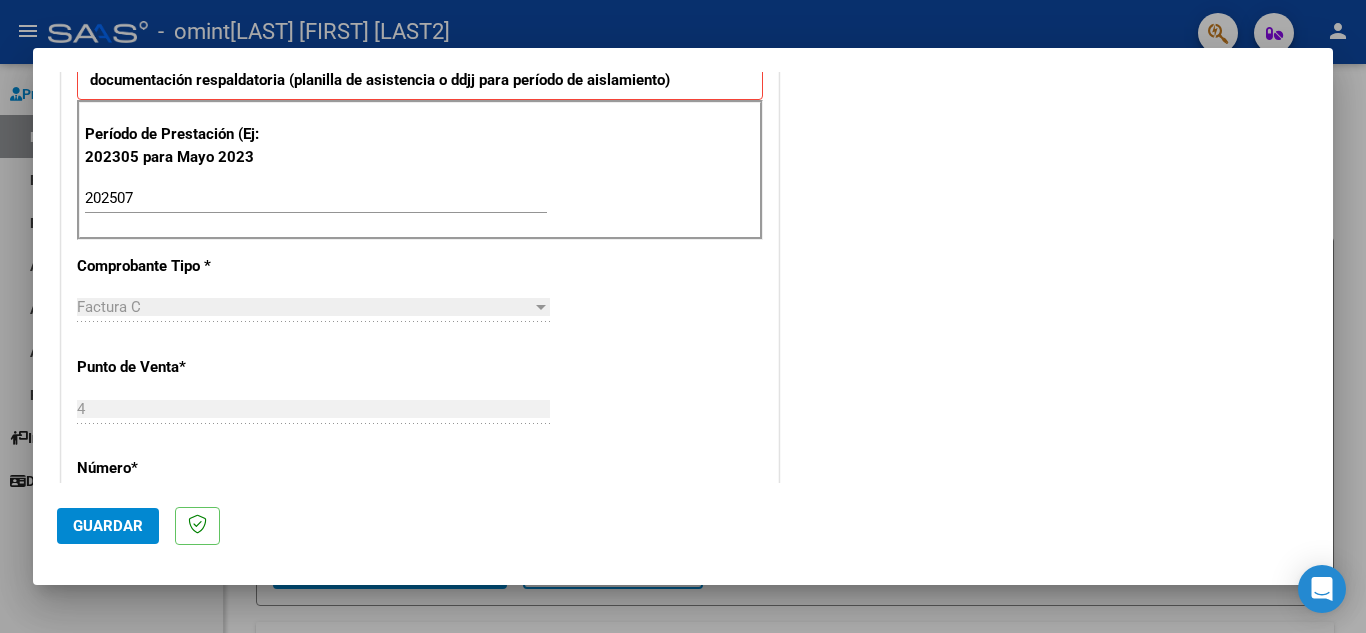 click at bounding box center (541, 307) 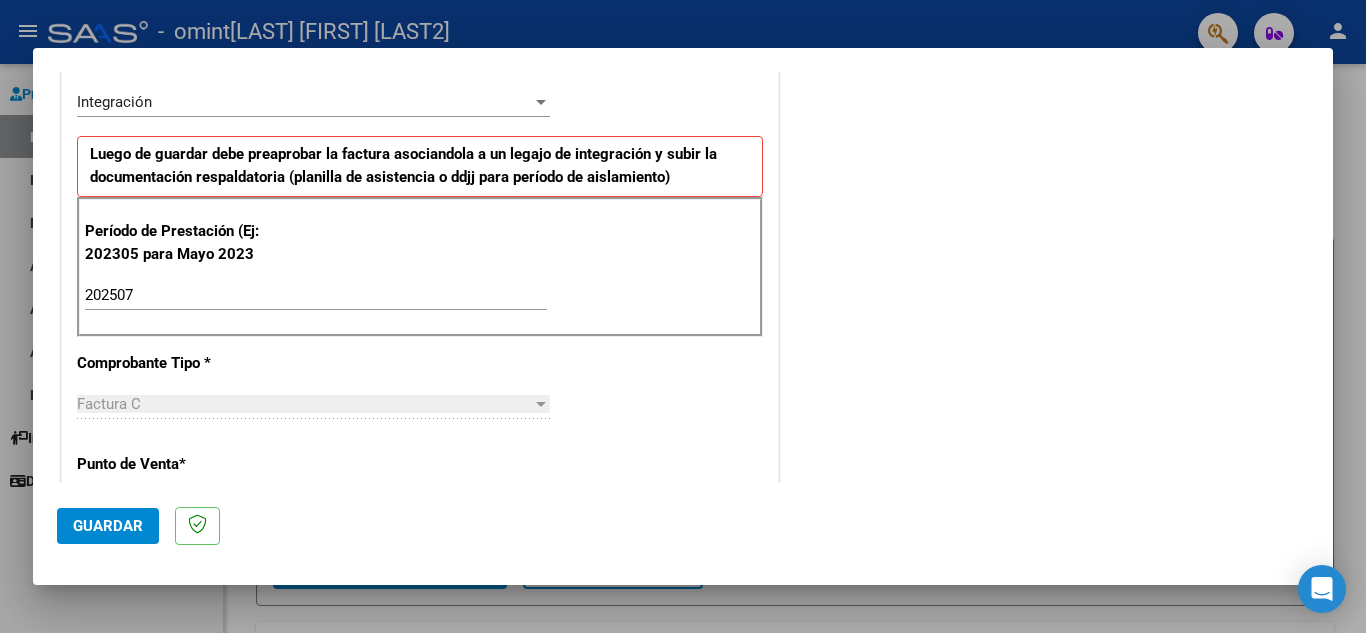 scroll, scrollTop: 353, scrollLeft: 0, axis: vertical 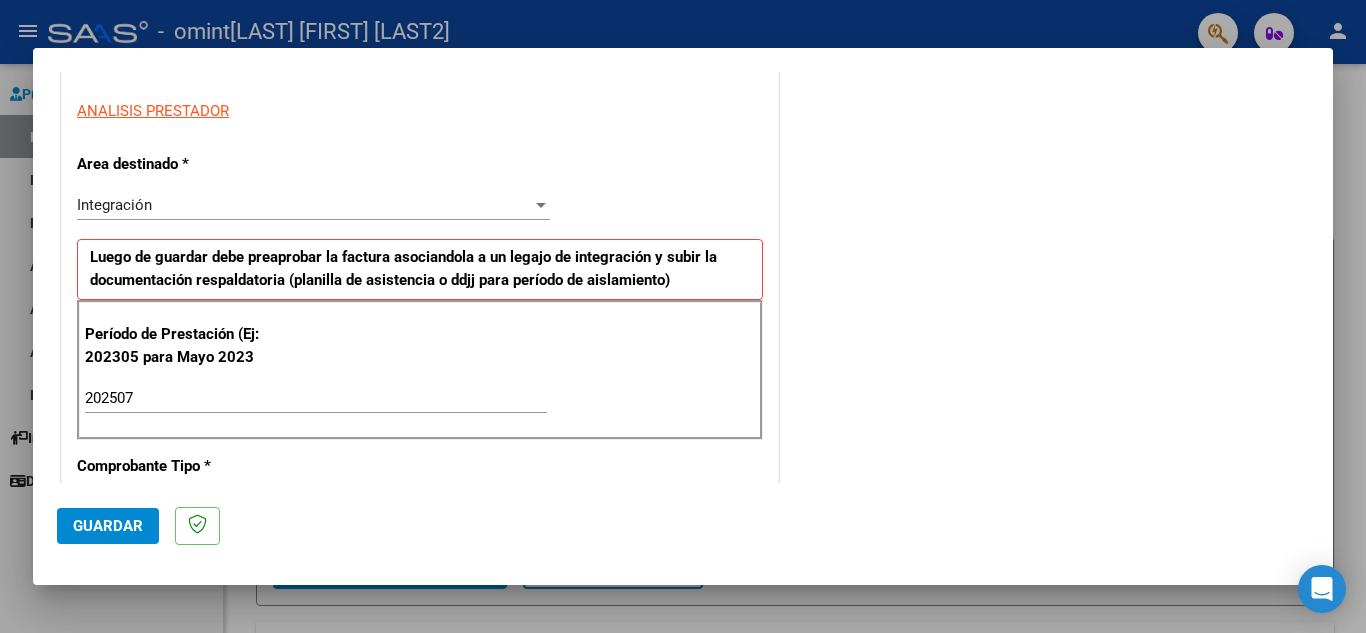click at bounding box center (541, 205) 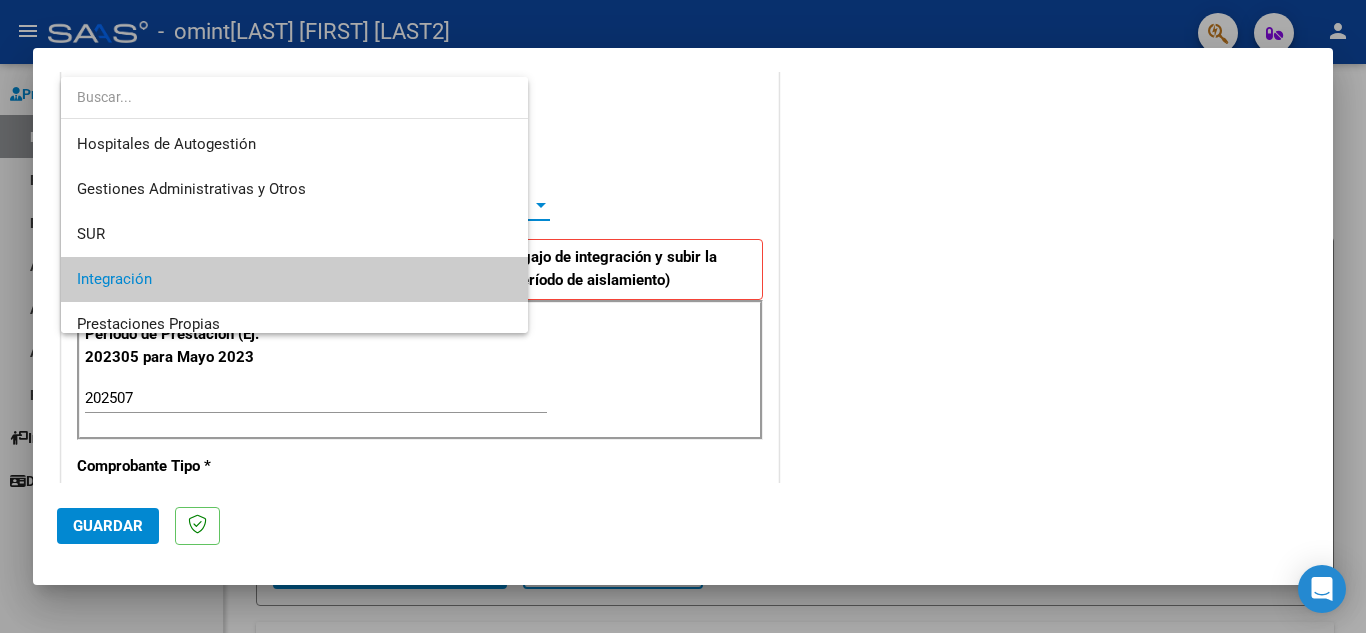 scroll, scrollTop: 75, scrollLeft: 0, axis: vertical 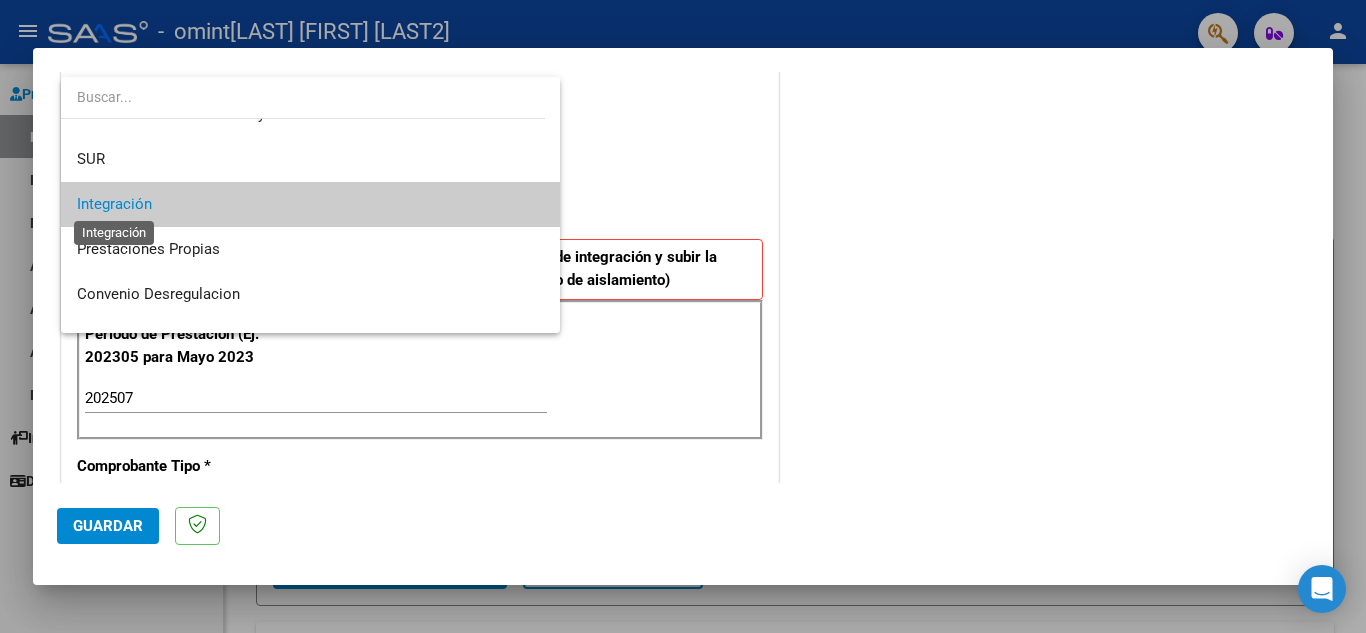 click on "Integración" at bounding box center (114, 204) 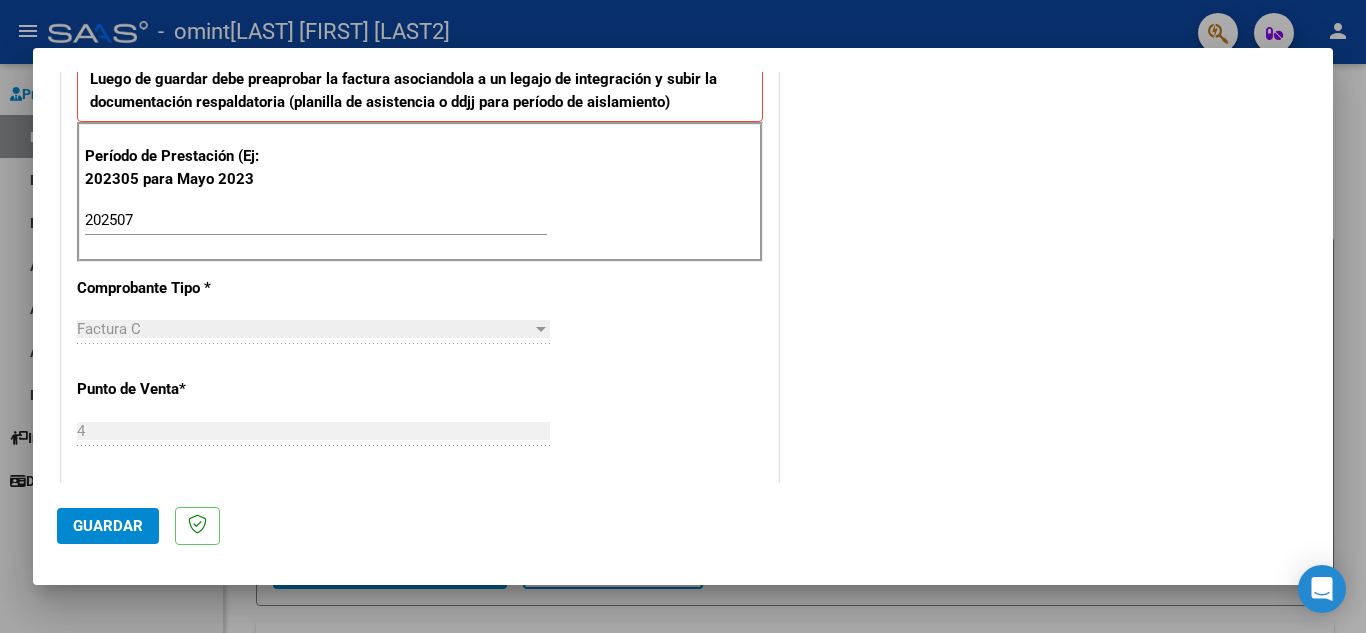 scroll, scrollTop: 653, scrollLeft: 0, axis: vertical 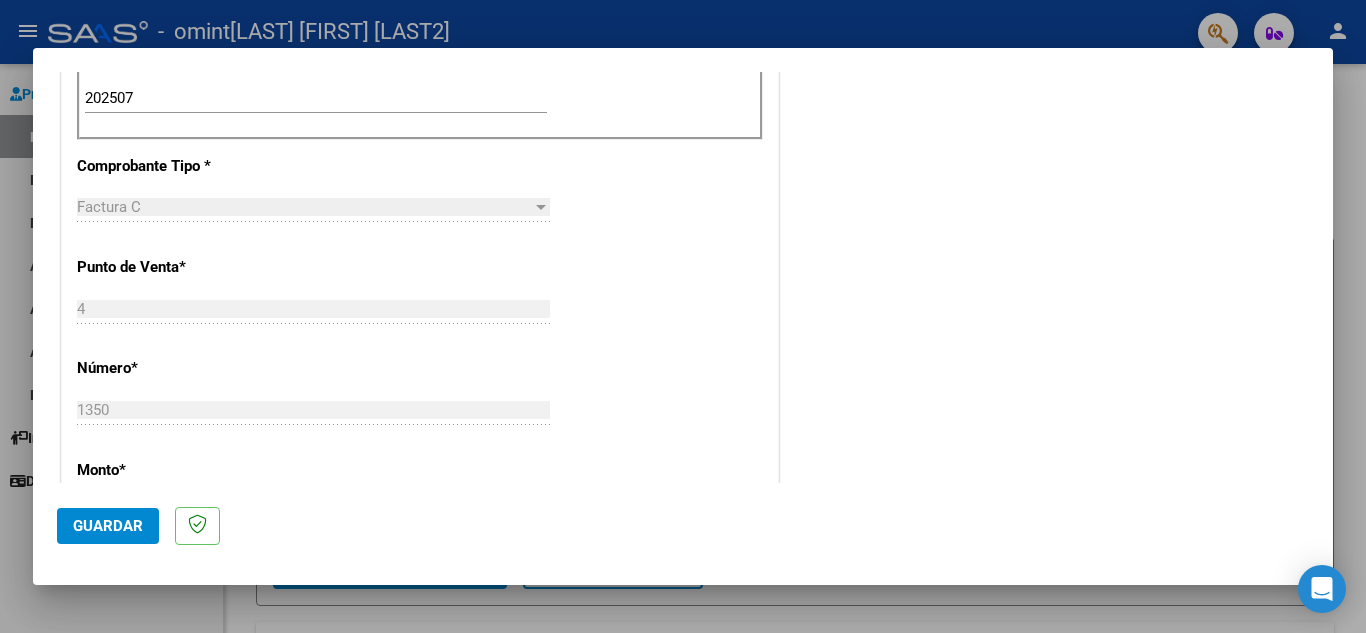 click on "Comprobante Tipo *" at bounding box center (180, 166) 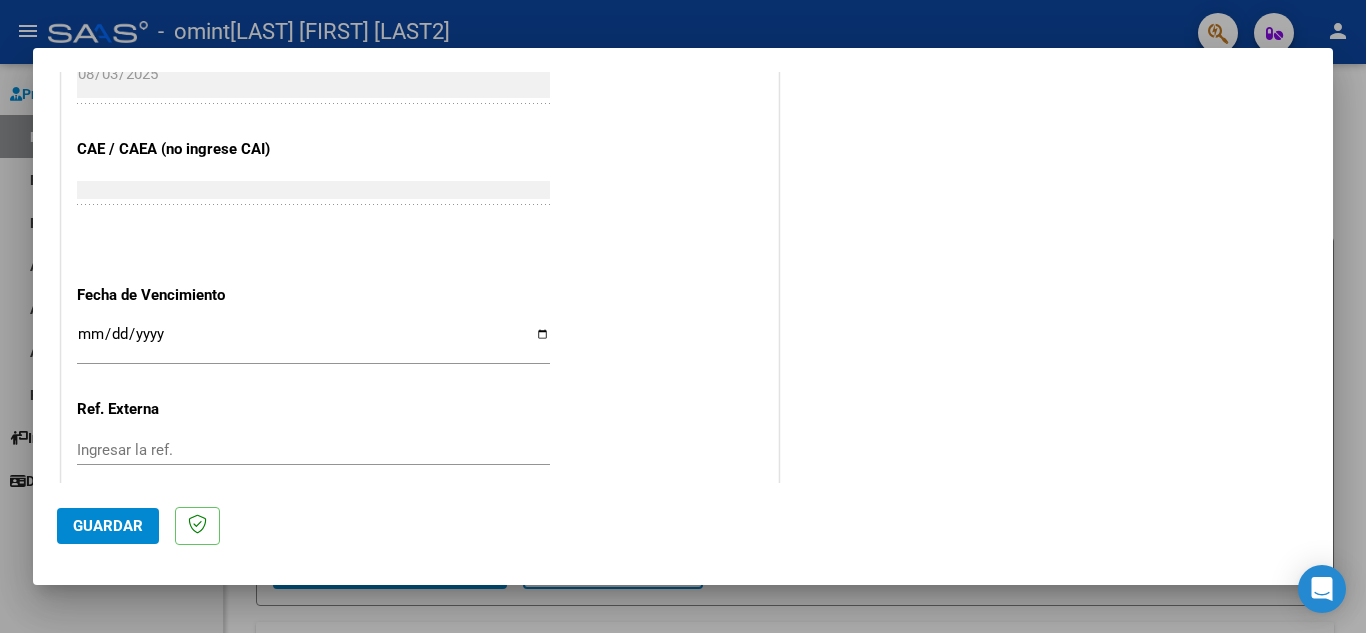 scroll, scrollTop: 1253, scrollLeft: 0, axis: vertical 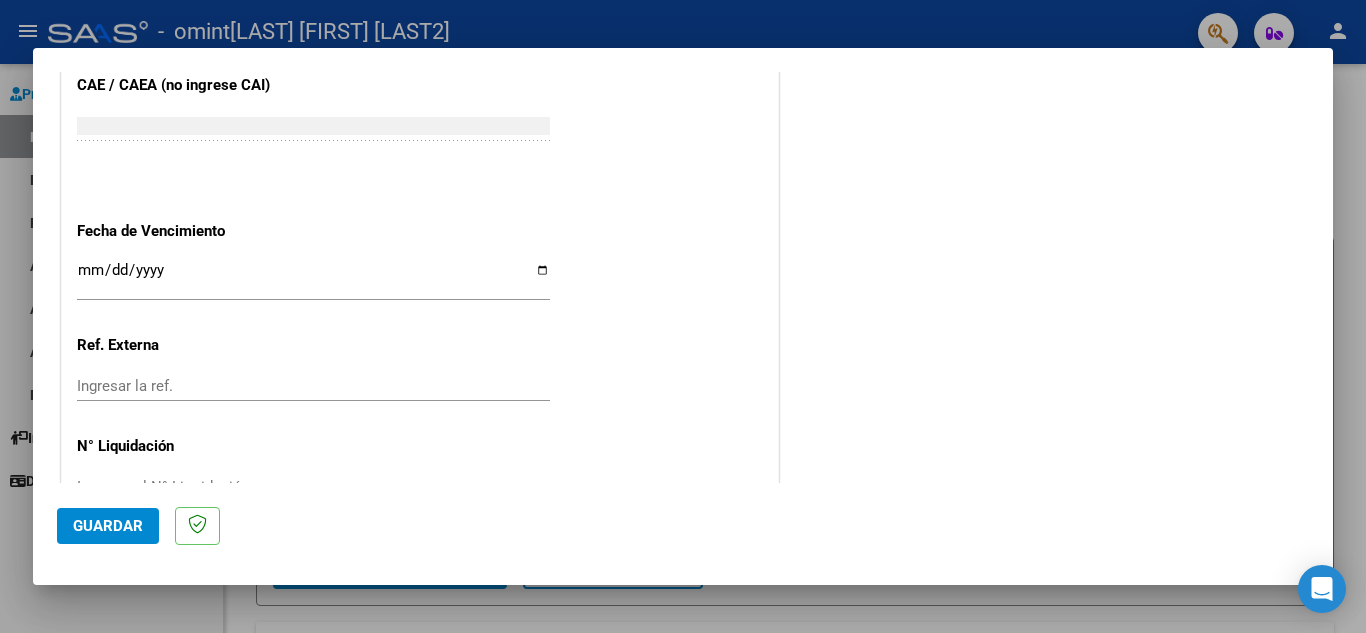 click on "Ingresar la fecha" at bounding box center [313, 278] 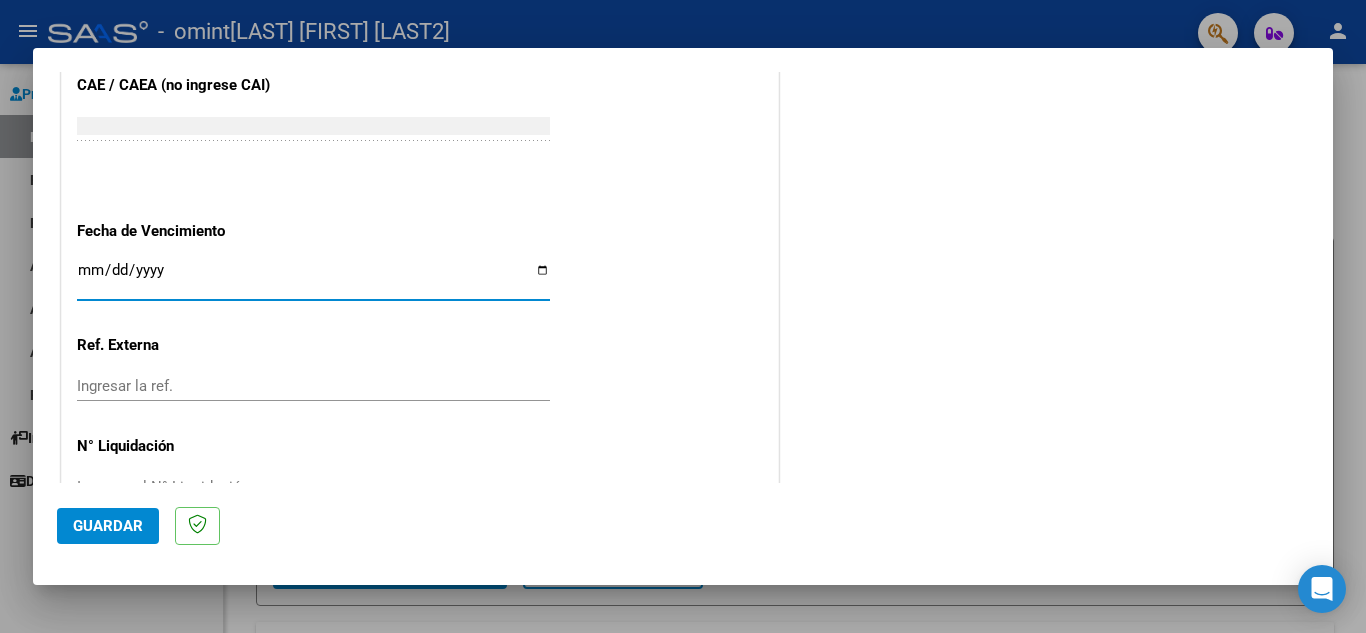 type on "2025-08-13" 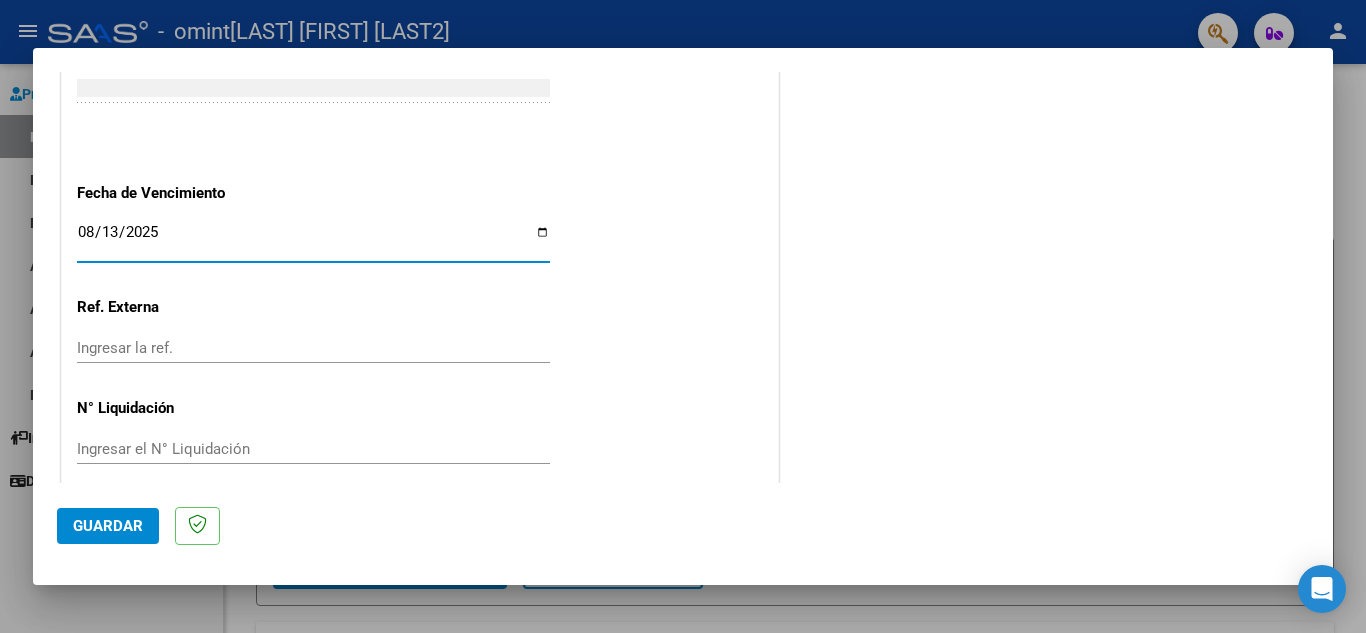 scroll, scrollTop: 1311, scrollLeft: 0, axis: vertical 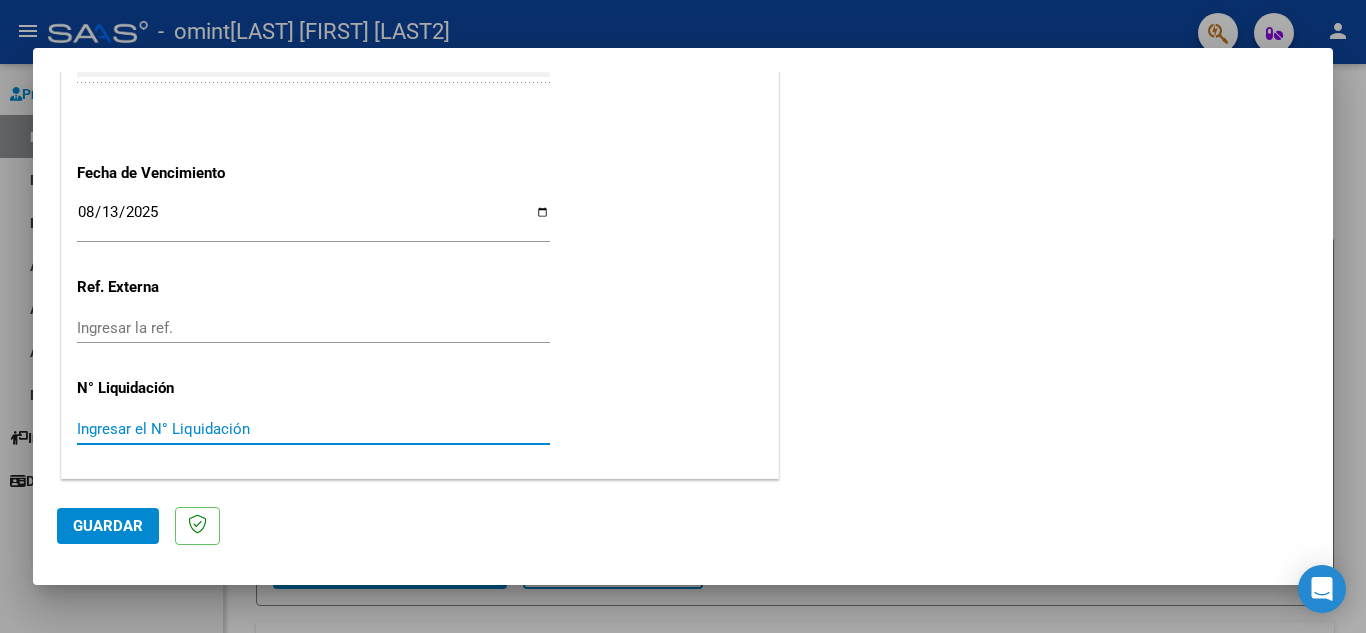 click on "Ingresar el N° Liquidación" at bounding box center [313, 429] 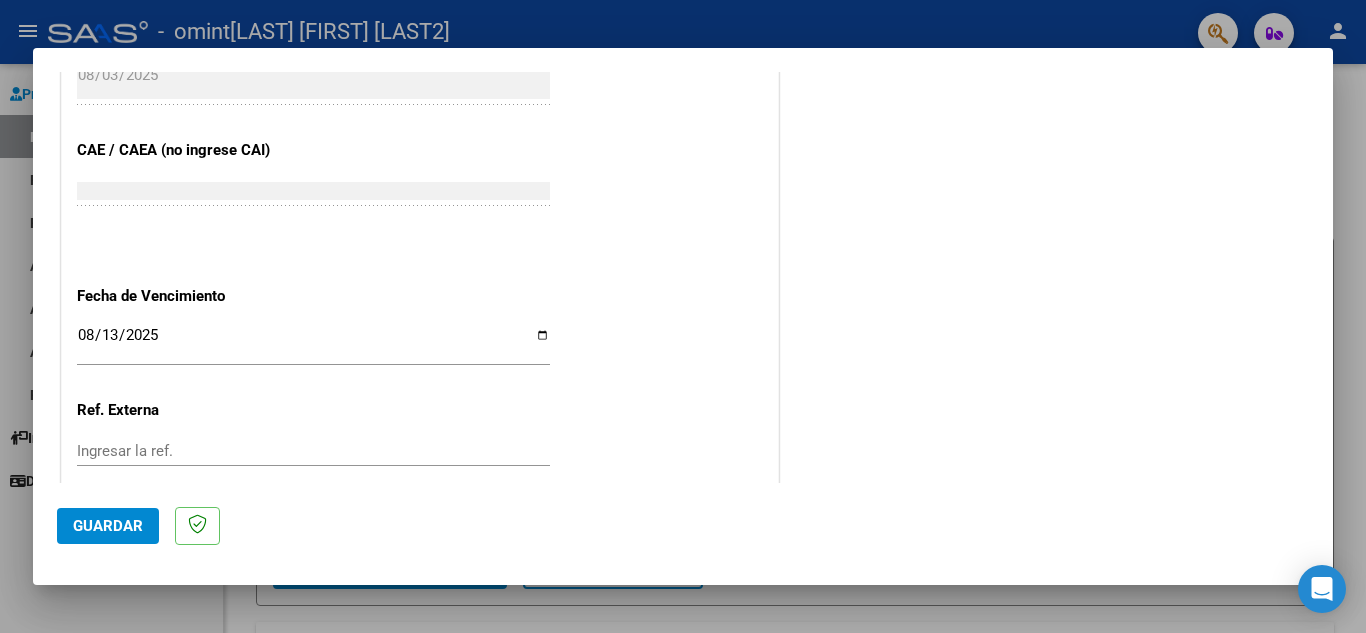 scroll, scrollTop: 1311, scrollLeft: 0, axis: vertical 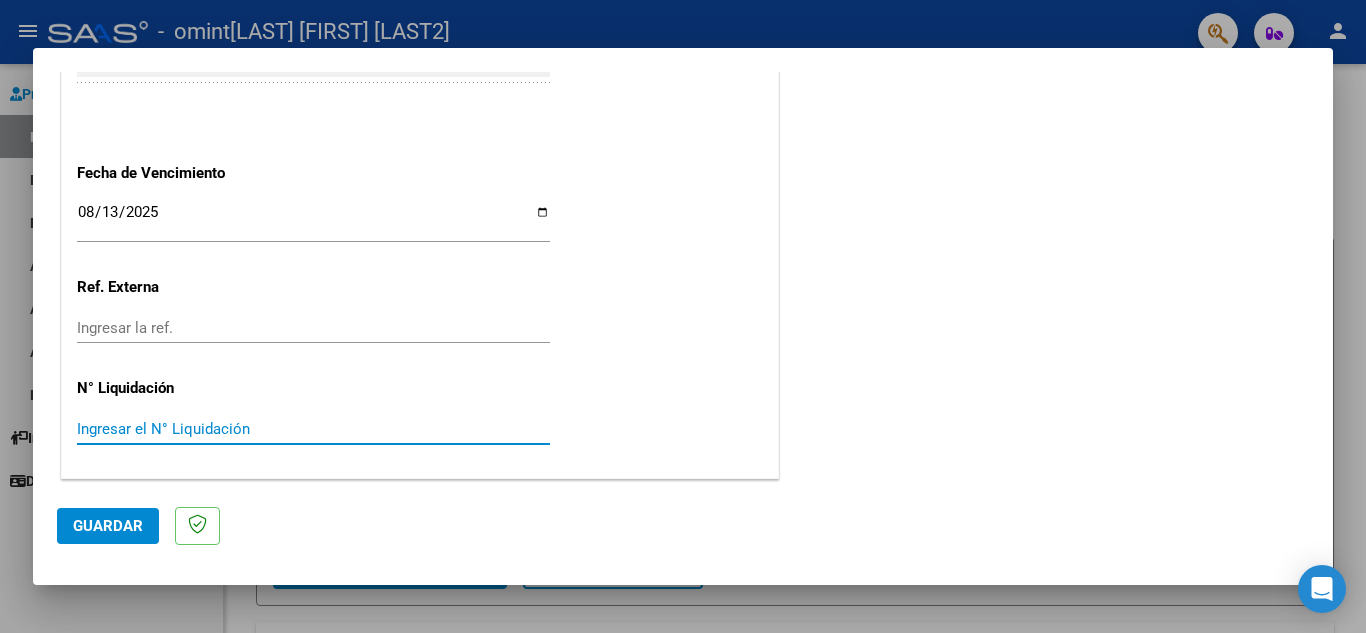 click on "Guardar" 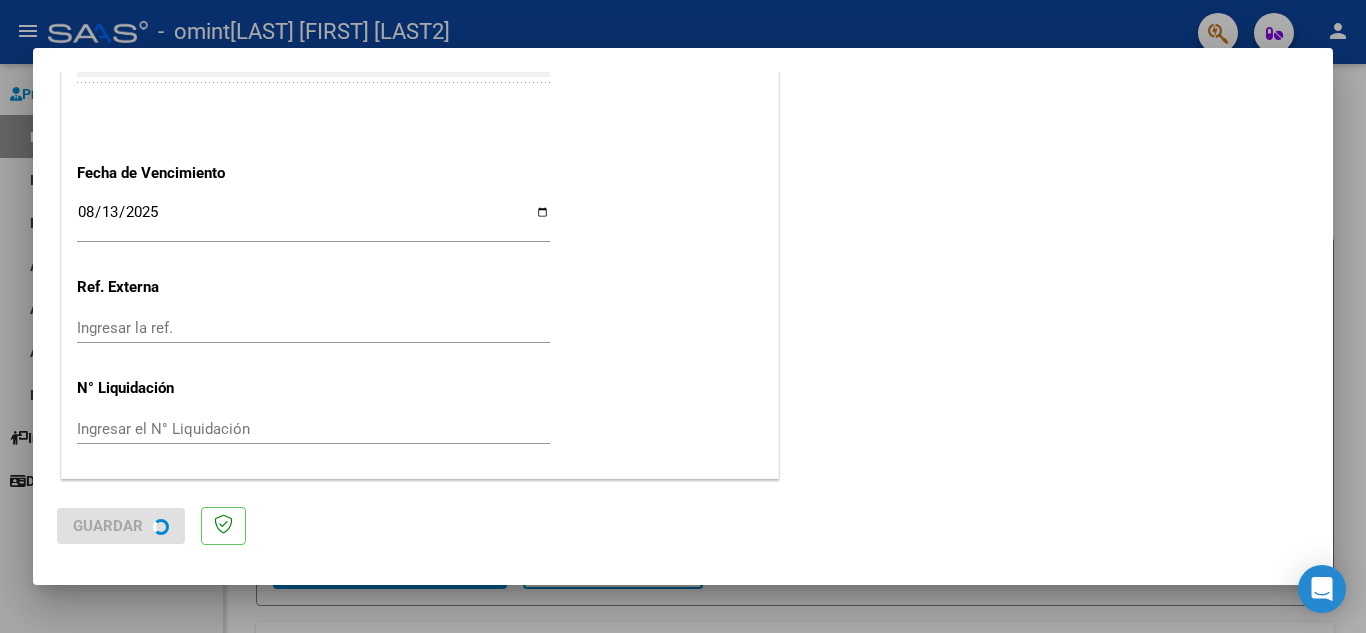 scroll, scrollTop: 0, scrollLeft: 0, axis: both 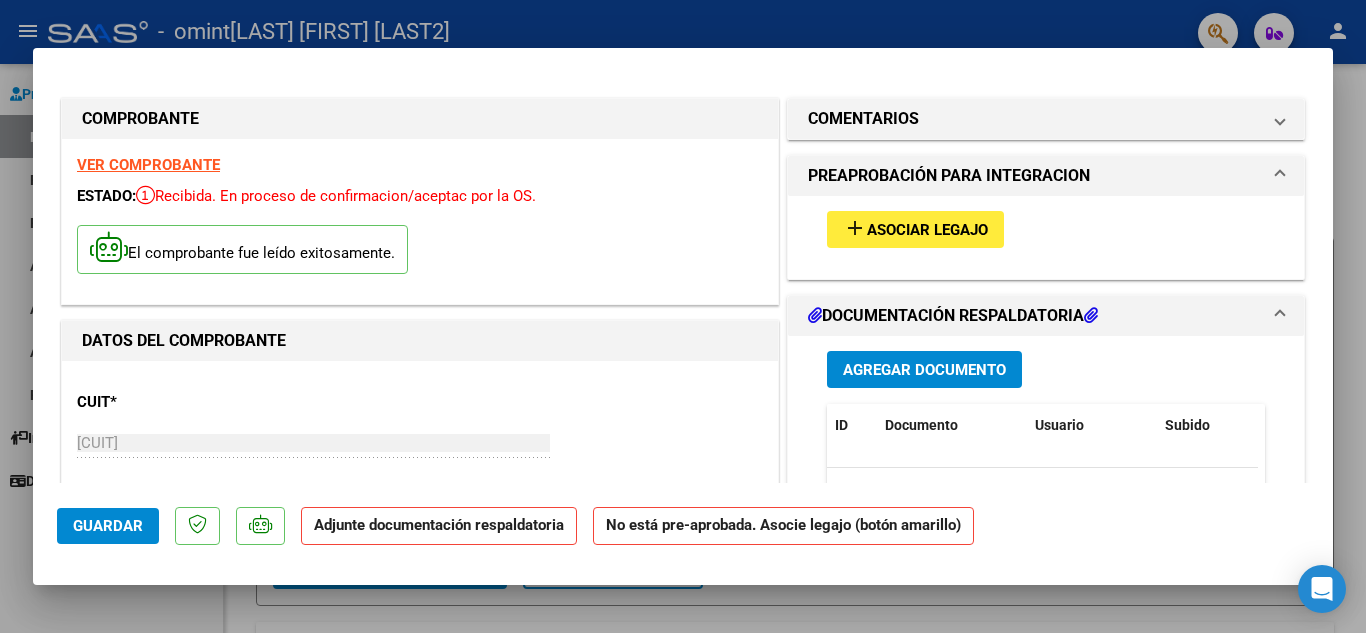 click on "Agregar Documento" at bounding box center [924, 370] 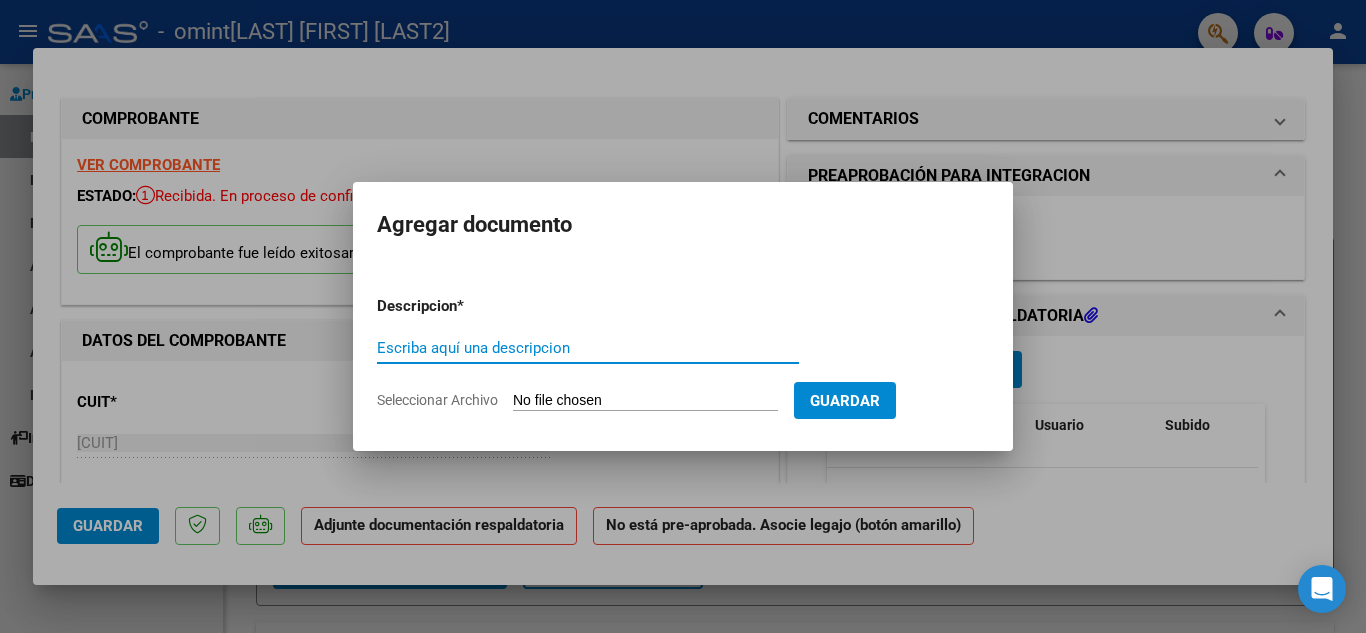 click on "Seleccionar Archivo" at bounding box center (645, 401) 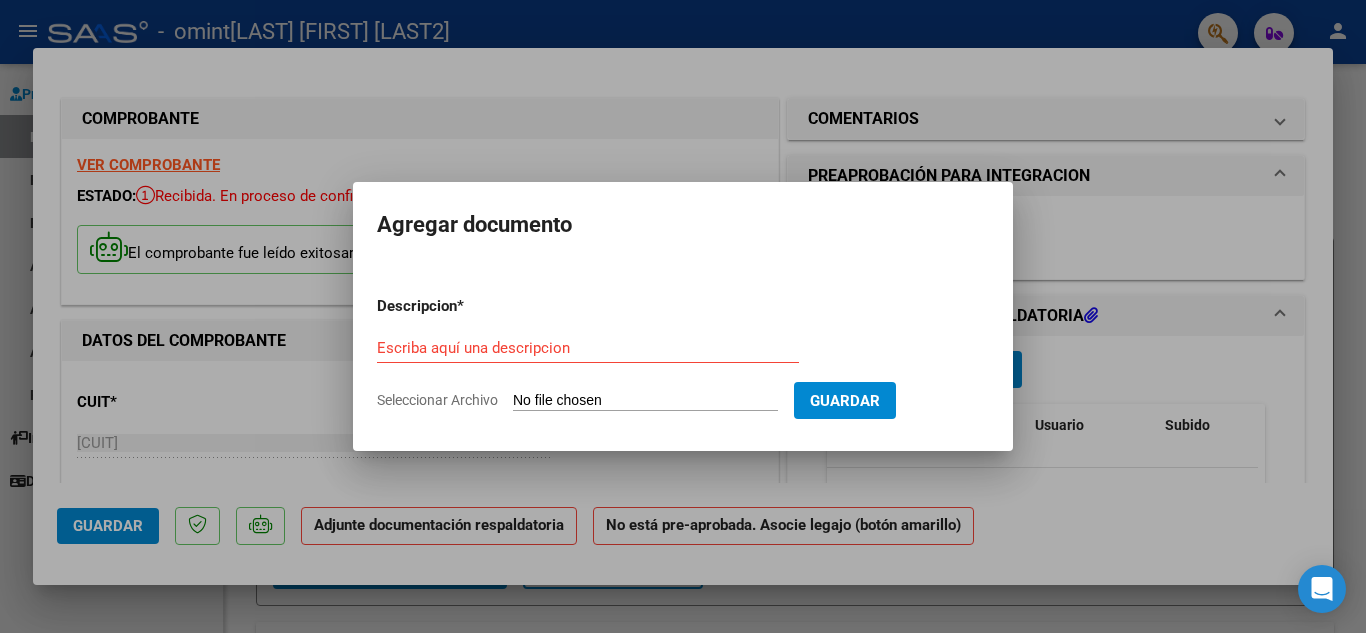 type on "C:\fakepath\Planilla.pdf" 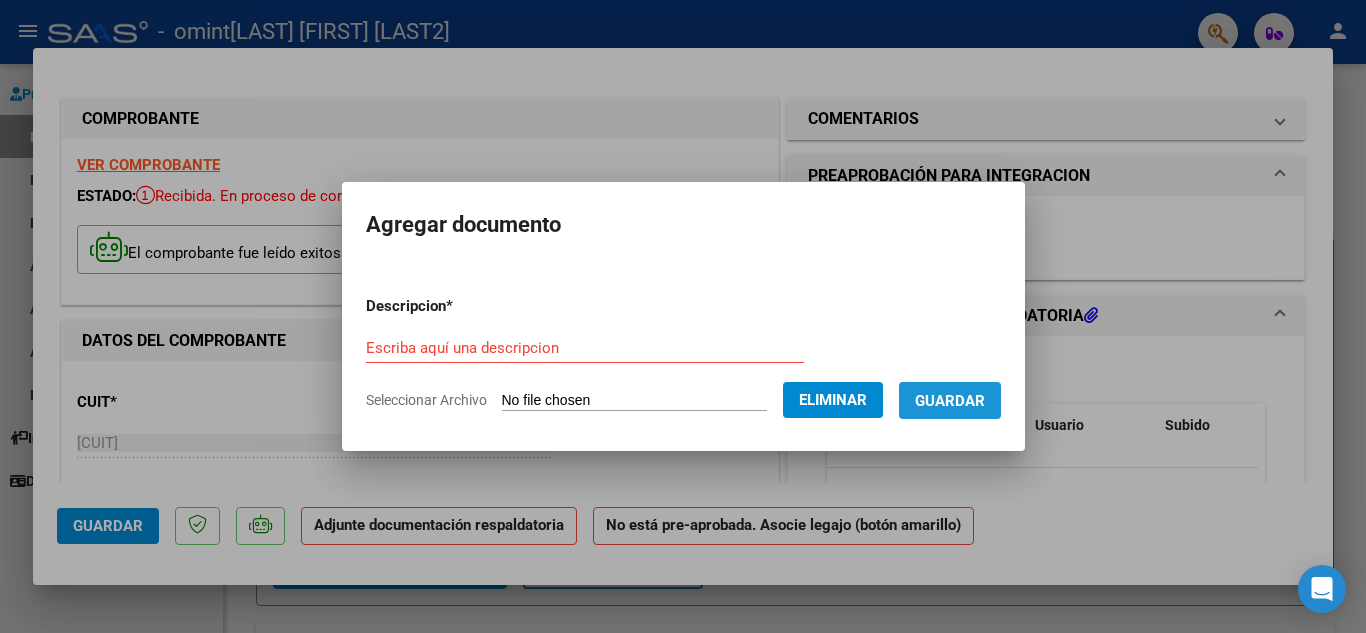 click on "Guardar" at bounding box center [950, 401] 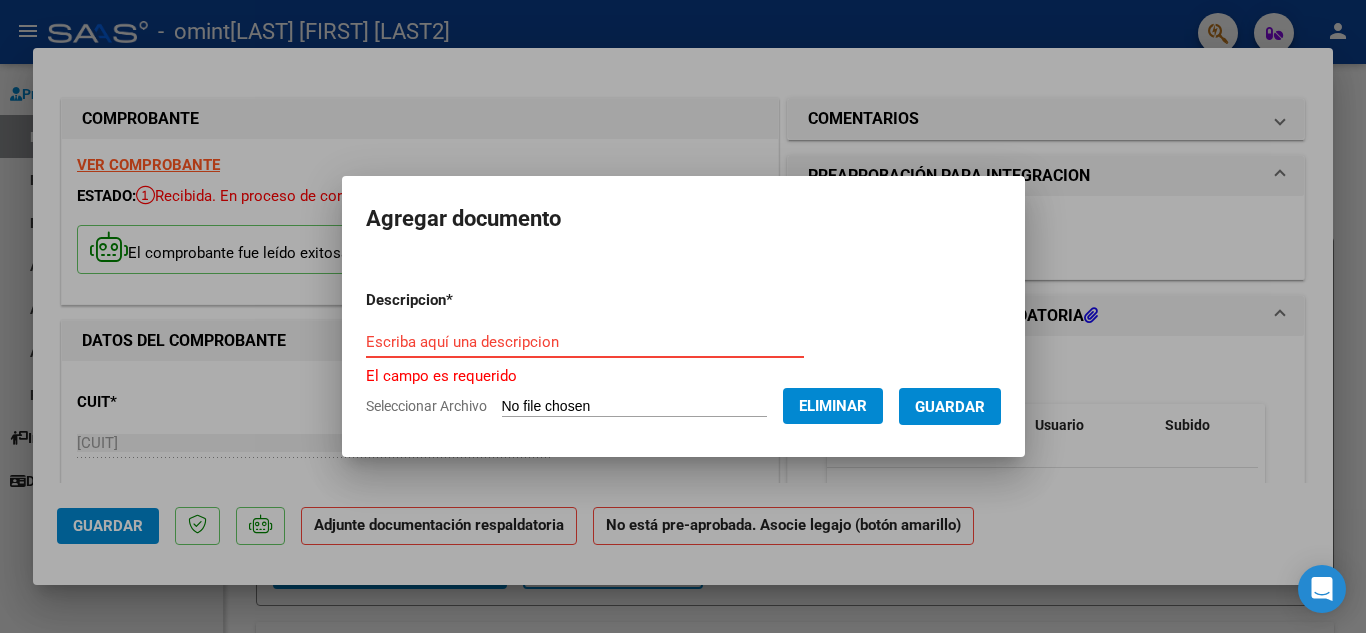 click on "Escriba aquí una descripcion" at bounding box center [585, 342] 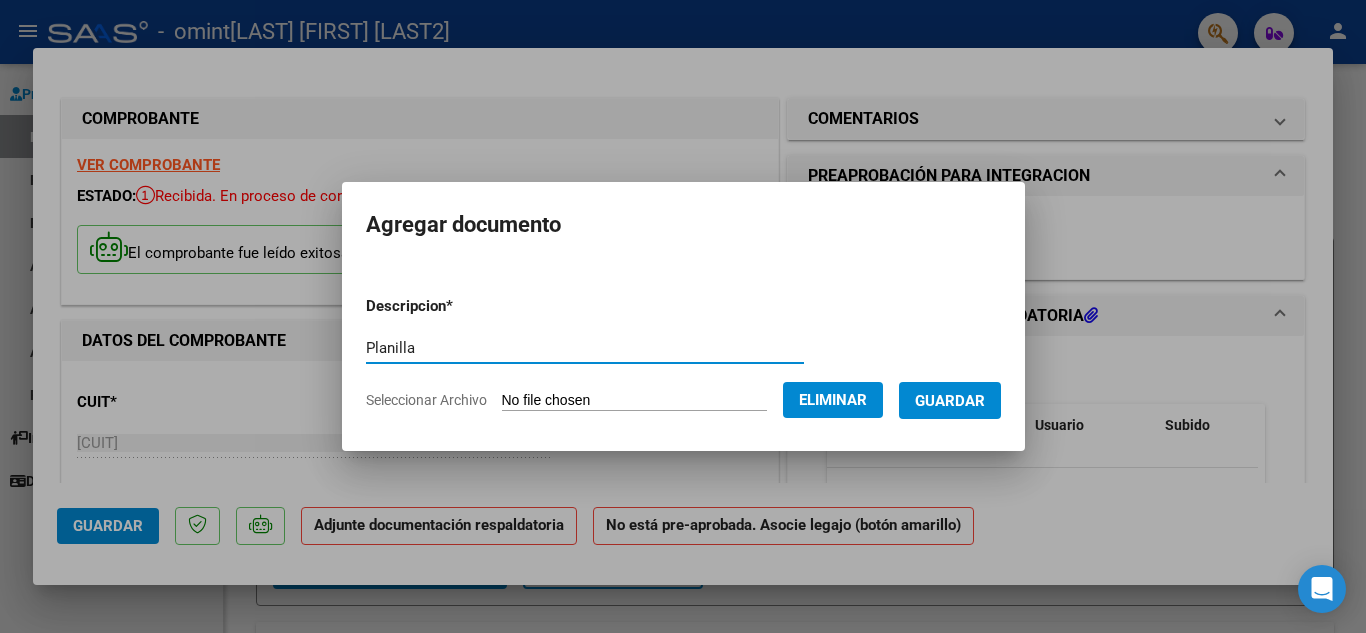 type on "Planilla" 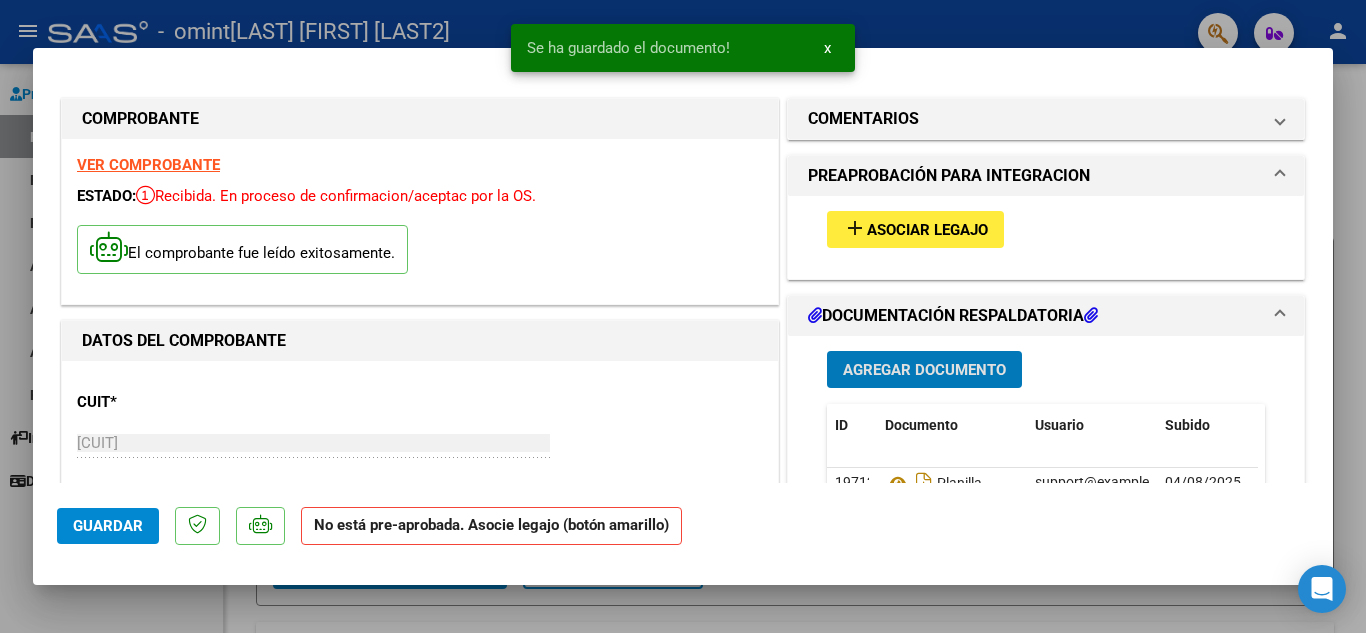 click on "Agregar Documento" at bounding box center (924, 370) 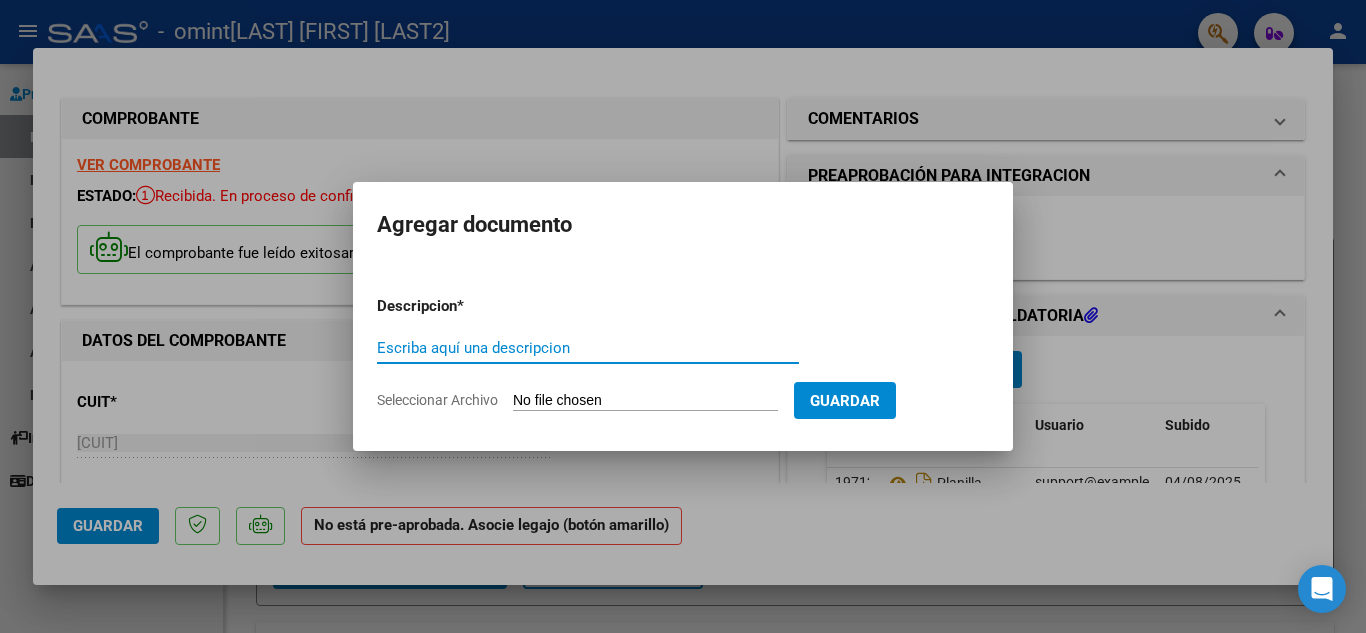click on "Seleccionar Archivo" at bounding box center (645, 401) 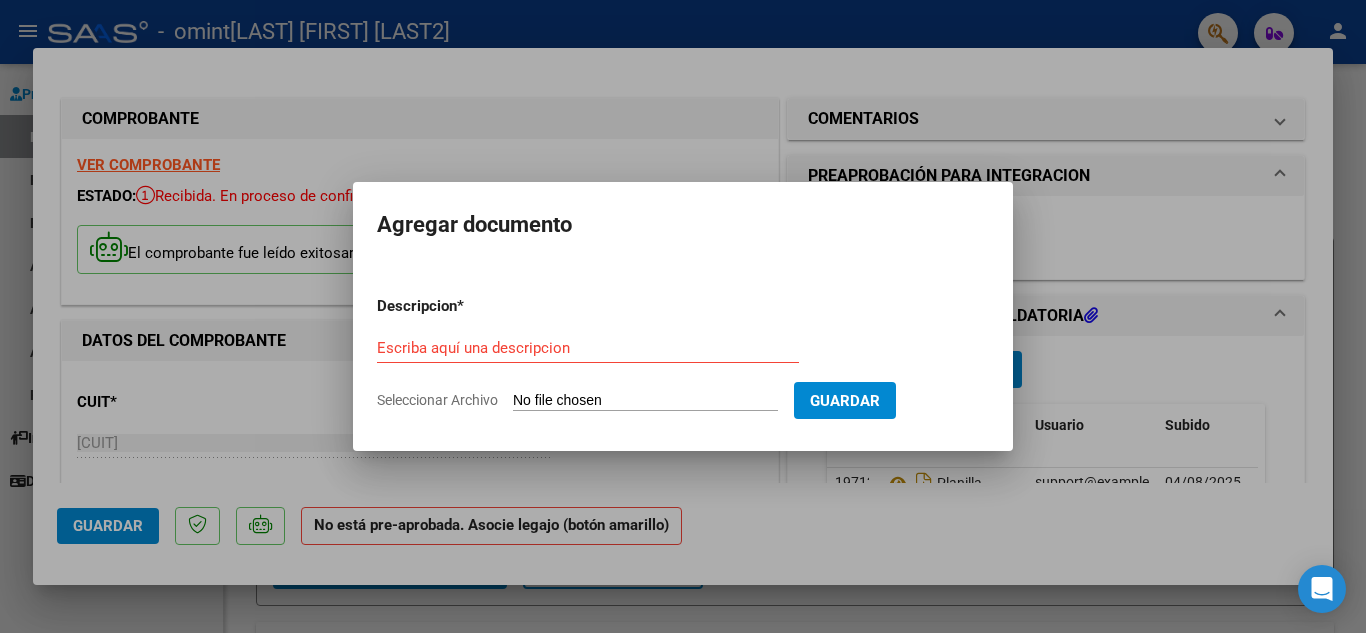 type on "C:\fakepath\Informe.pdf" 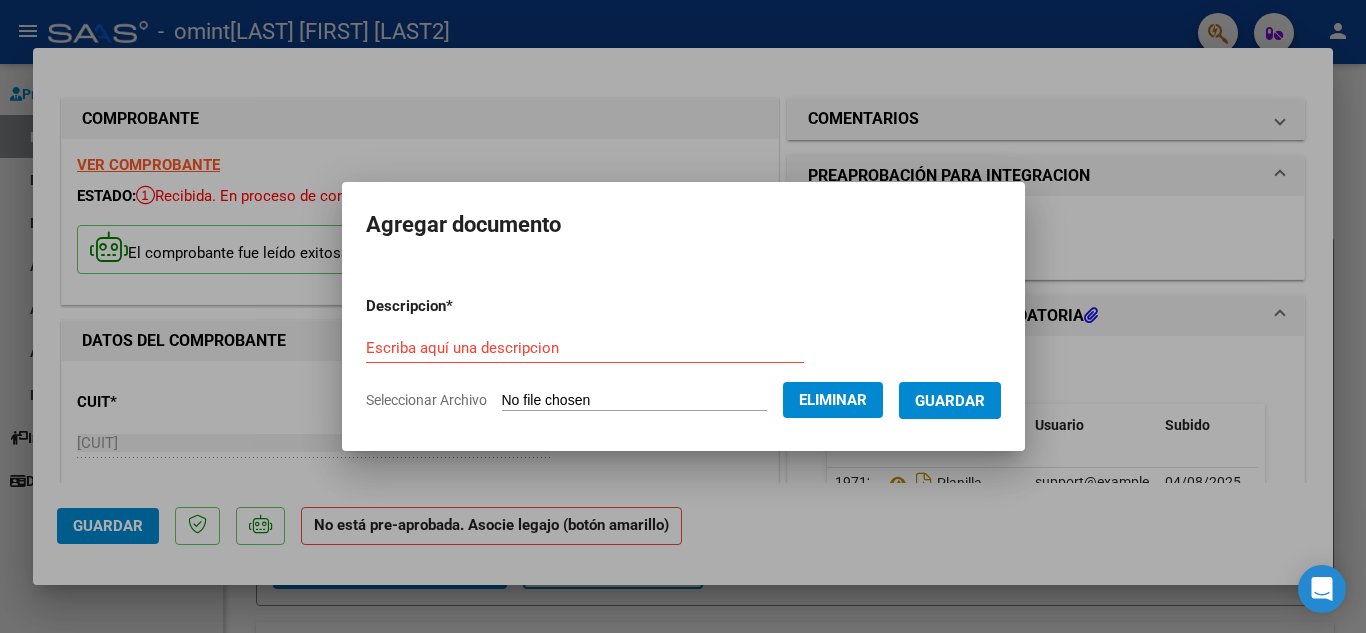 click on "Escriba aquí una descripcion" at bounding box center (585, 348) 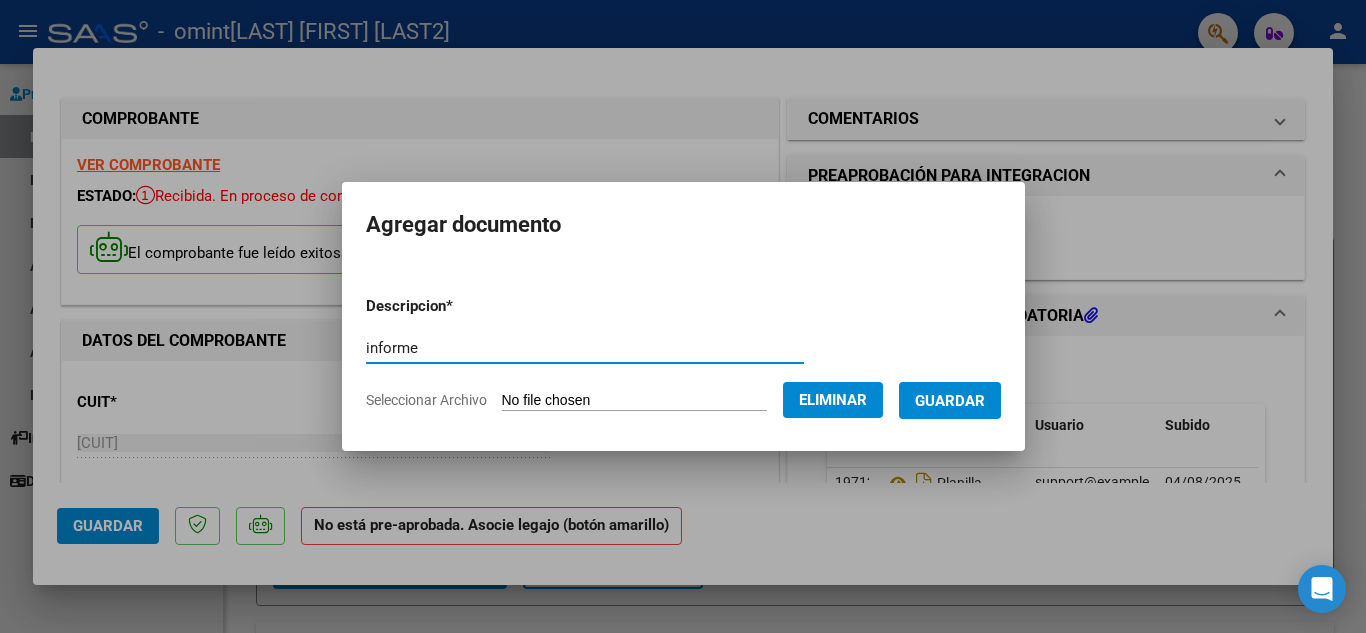 type on "informe" 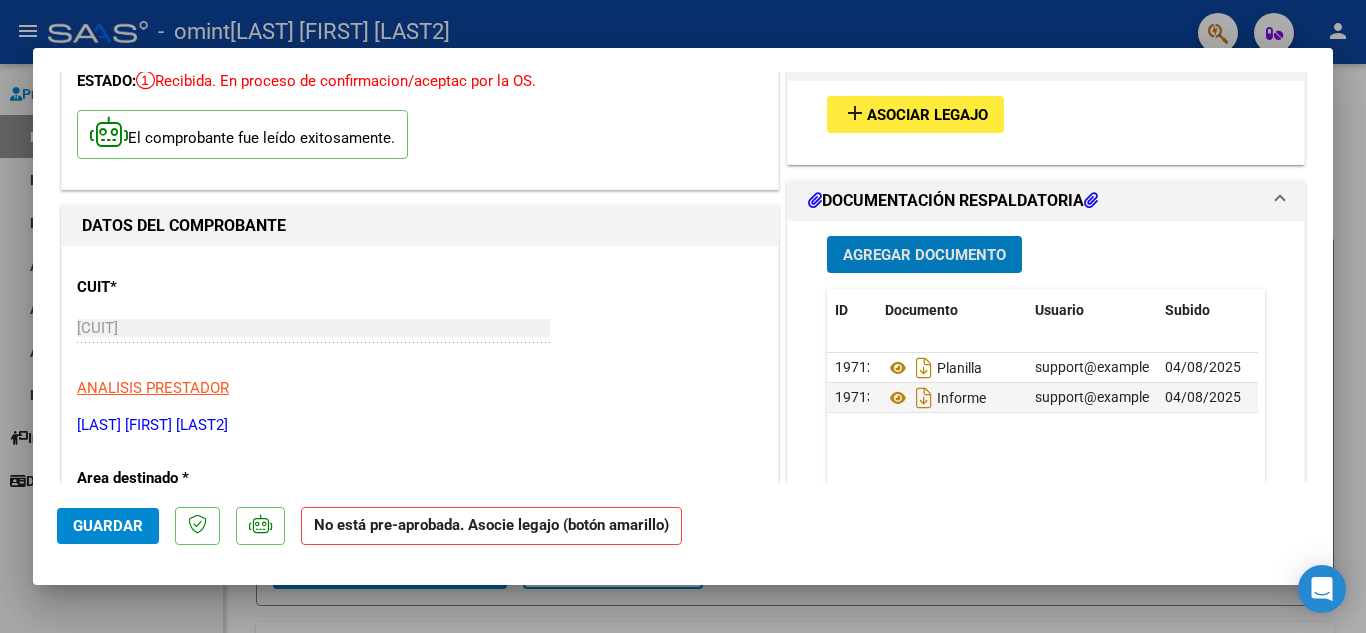 scroll, scrollTop: 100, scrollLeft: 0, axis: vertical 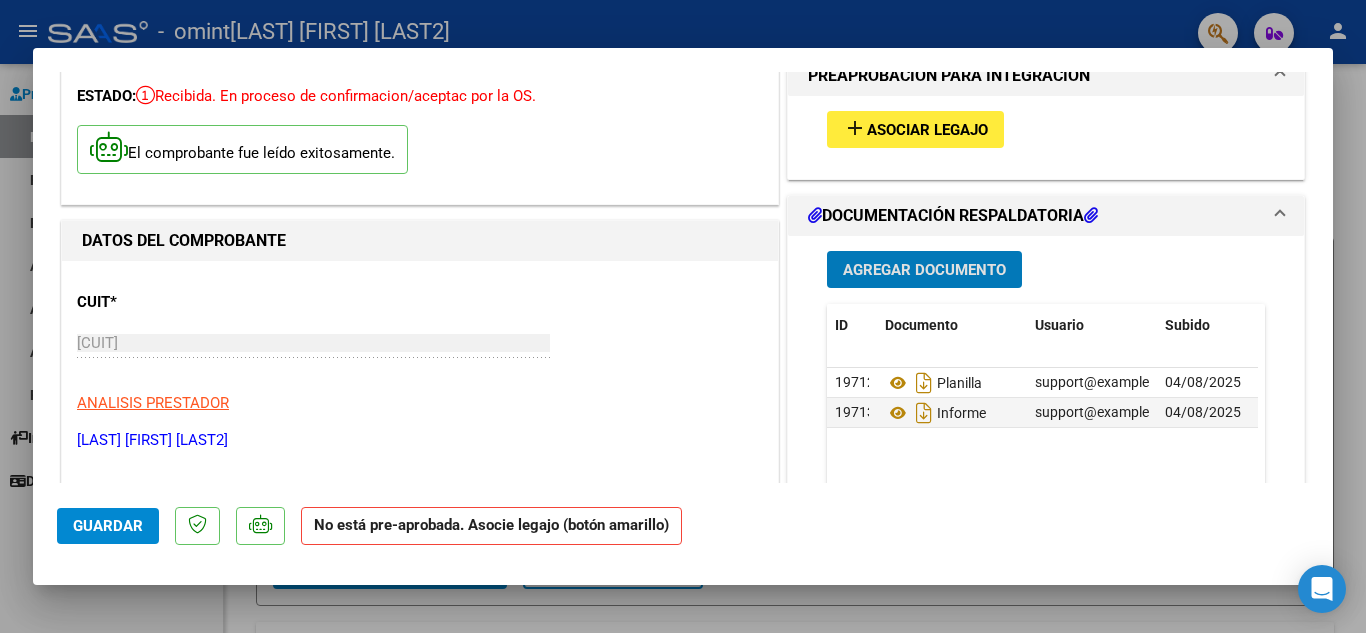 click on "Asociar Legajo" at bounding box center [927, 130] 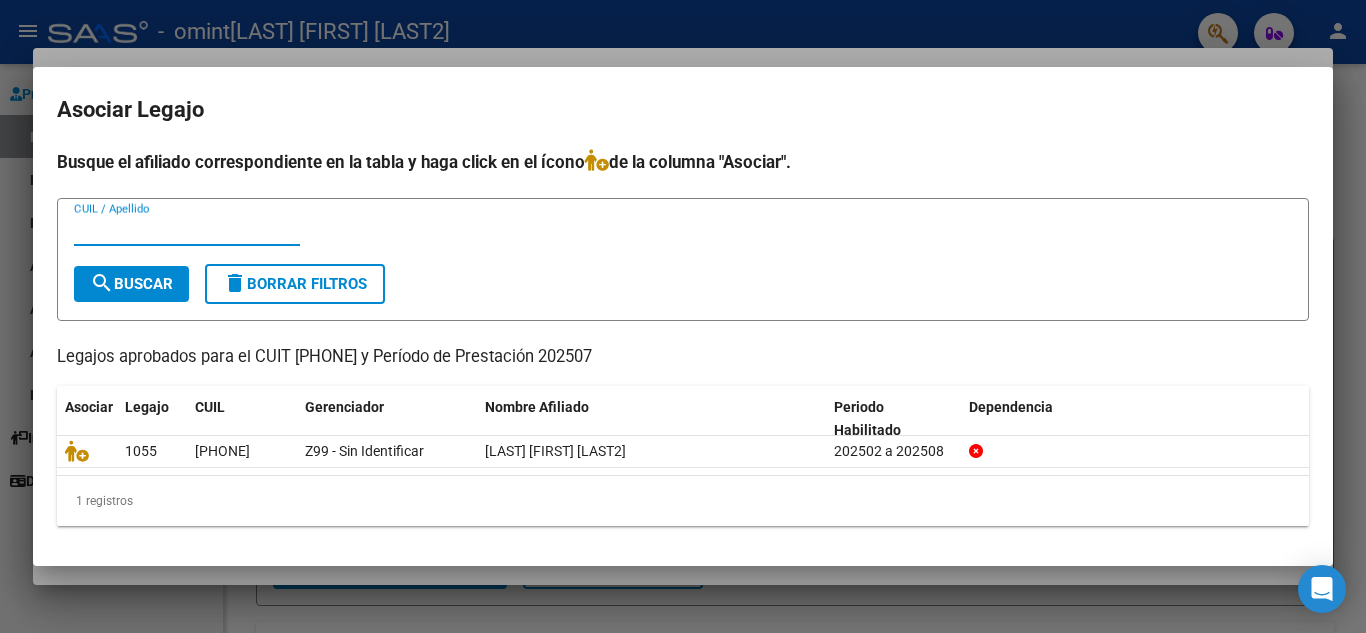 click on "CUIL / Apellido" at bounding box center [187, 230] 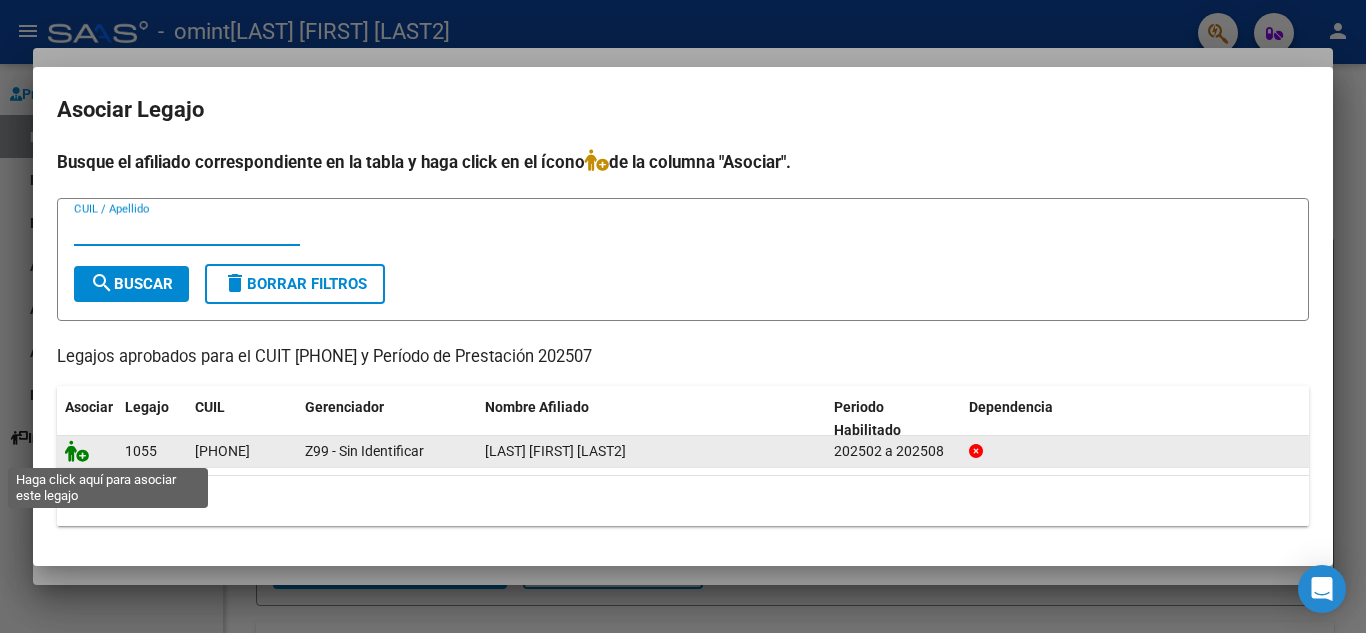click 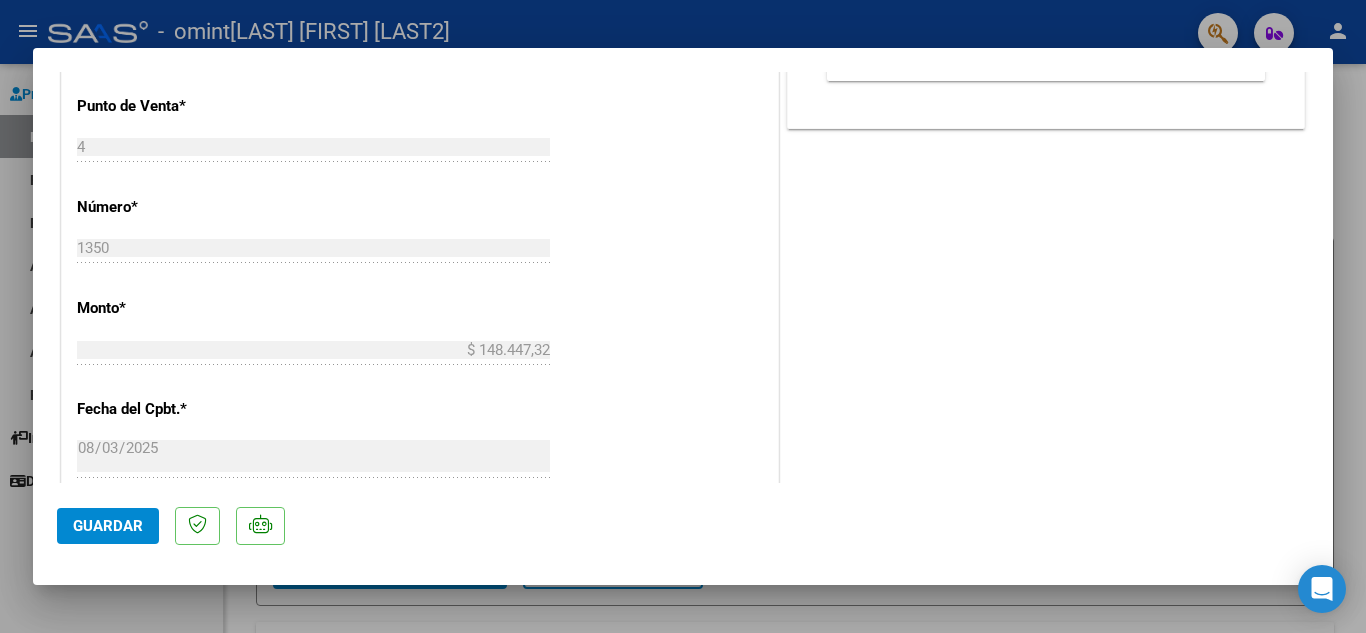 scroll, scrollTop: 900, scrollLeft: 0, axis: vertical 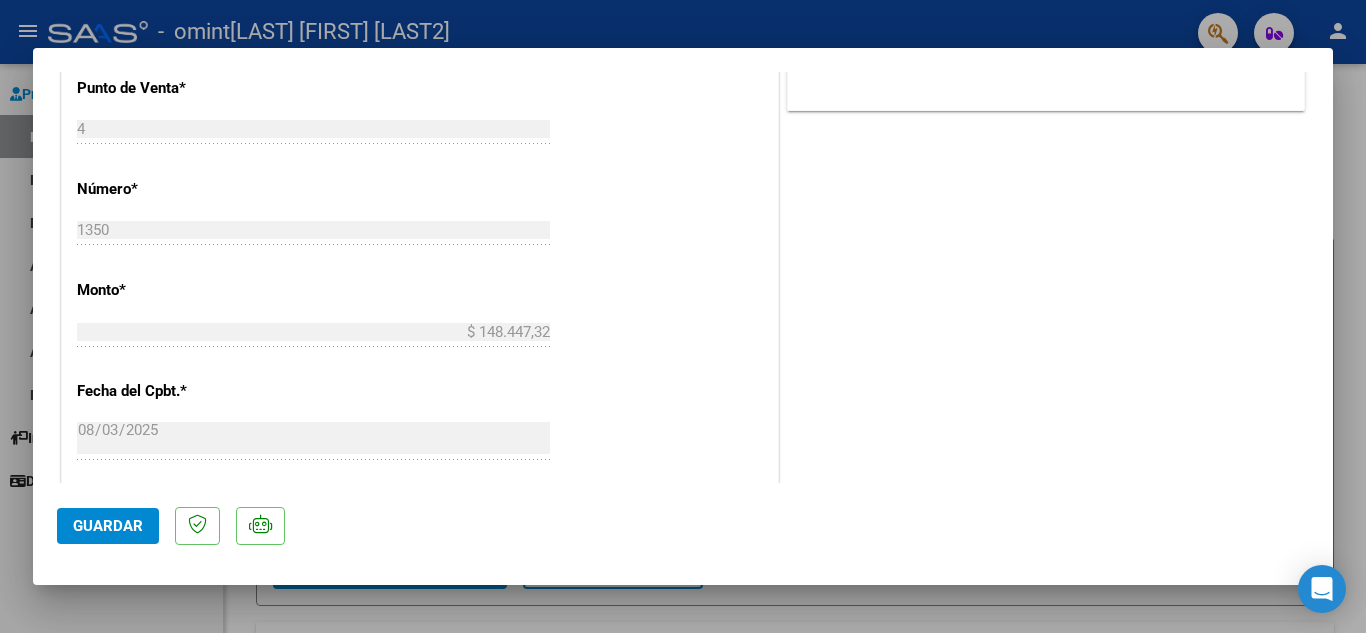 click on "Guardar" 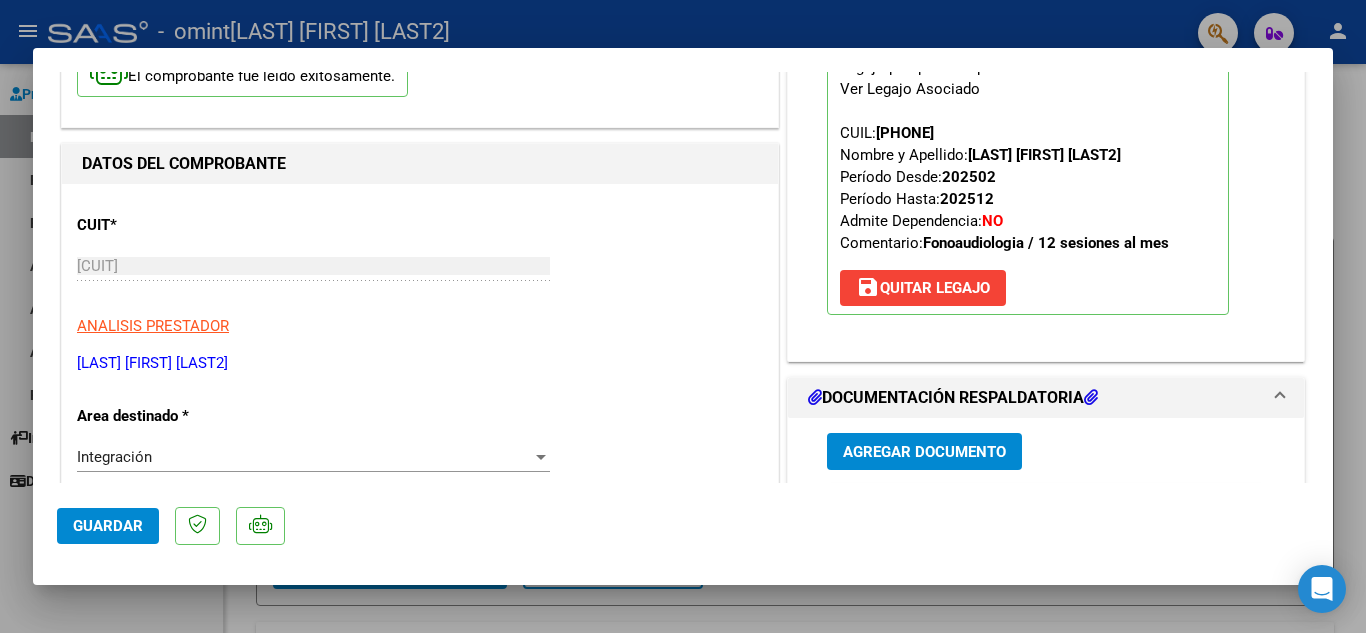 scroll, scrollTop: 0, scrollLeft: 0, axis: both 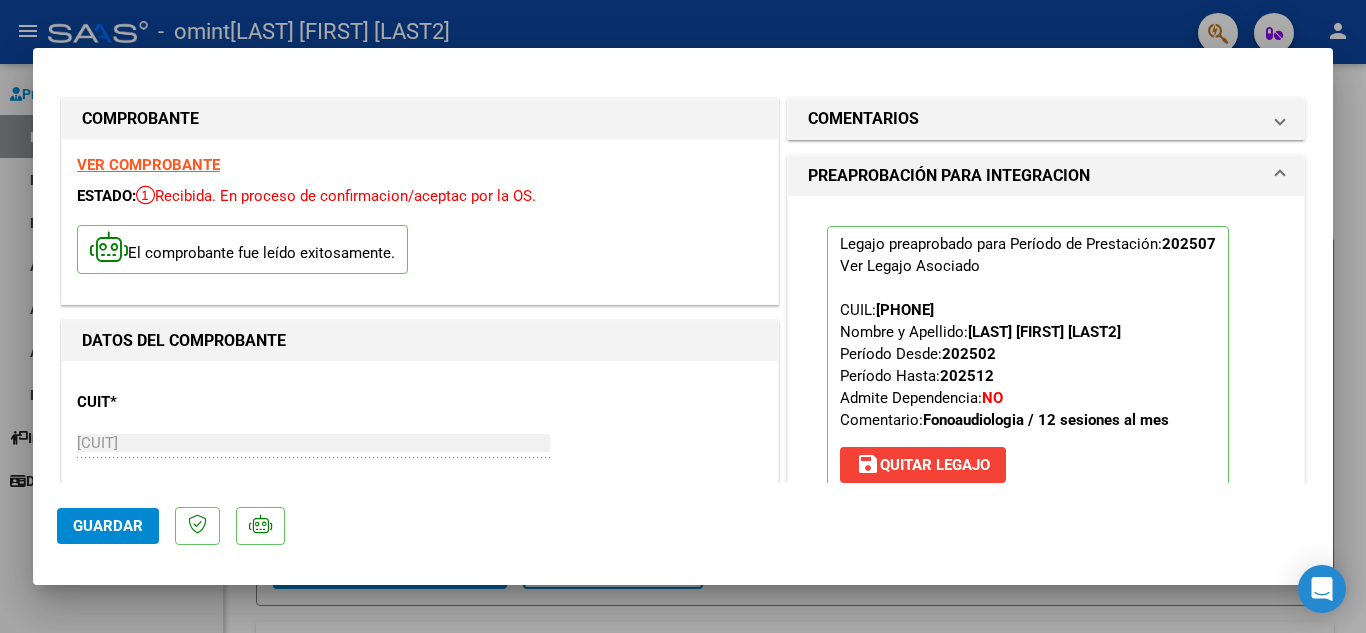 click on "VER COMPROBANTE" at bounding box center (148, 165) 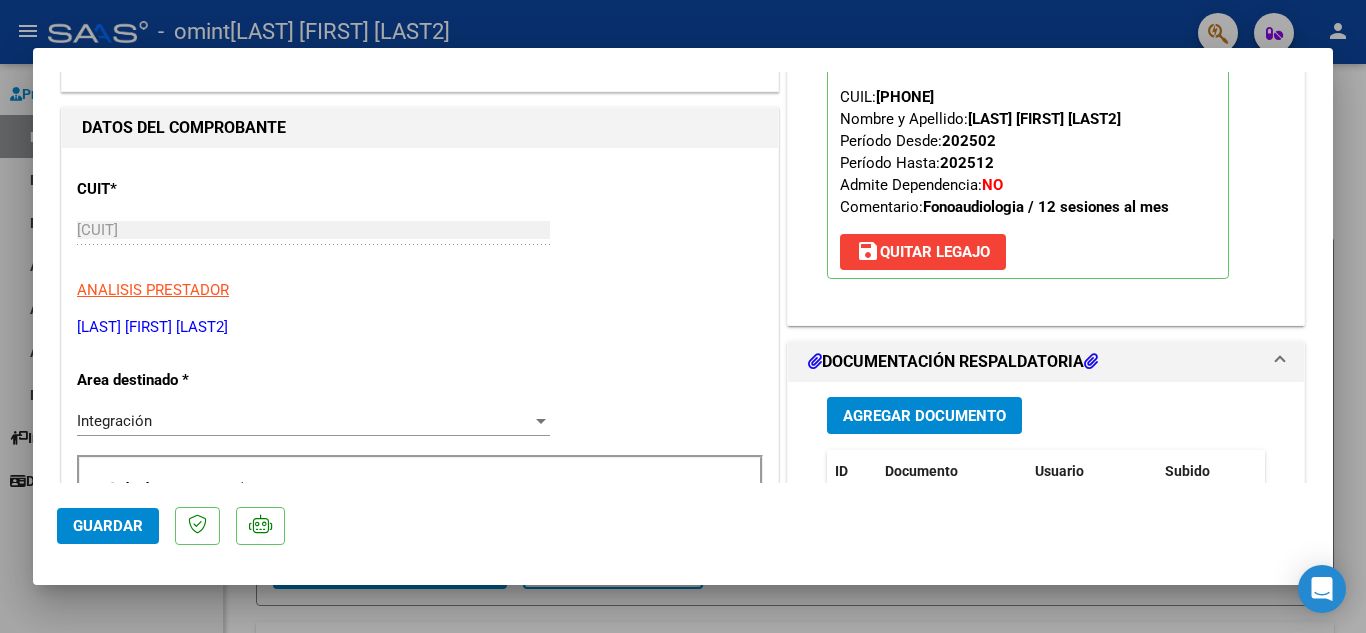 scroll, scrollTop: 0, scrollLeft: 0, axis: both 